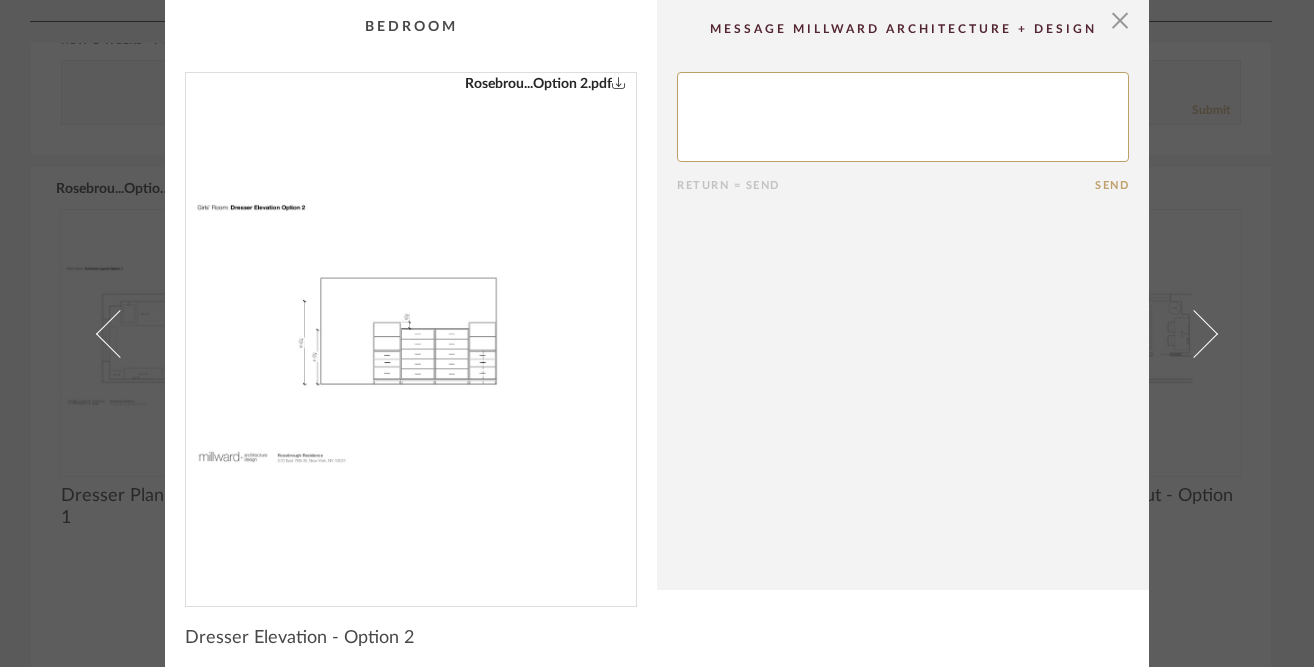 scroll, scrollTop: 0, scrollLeft: 0, axis: both 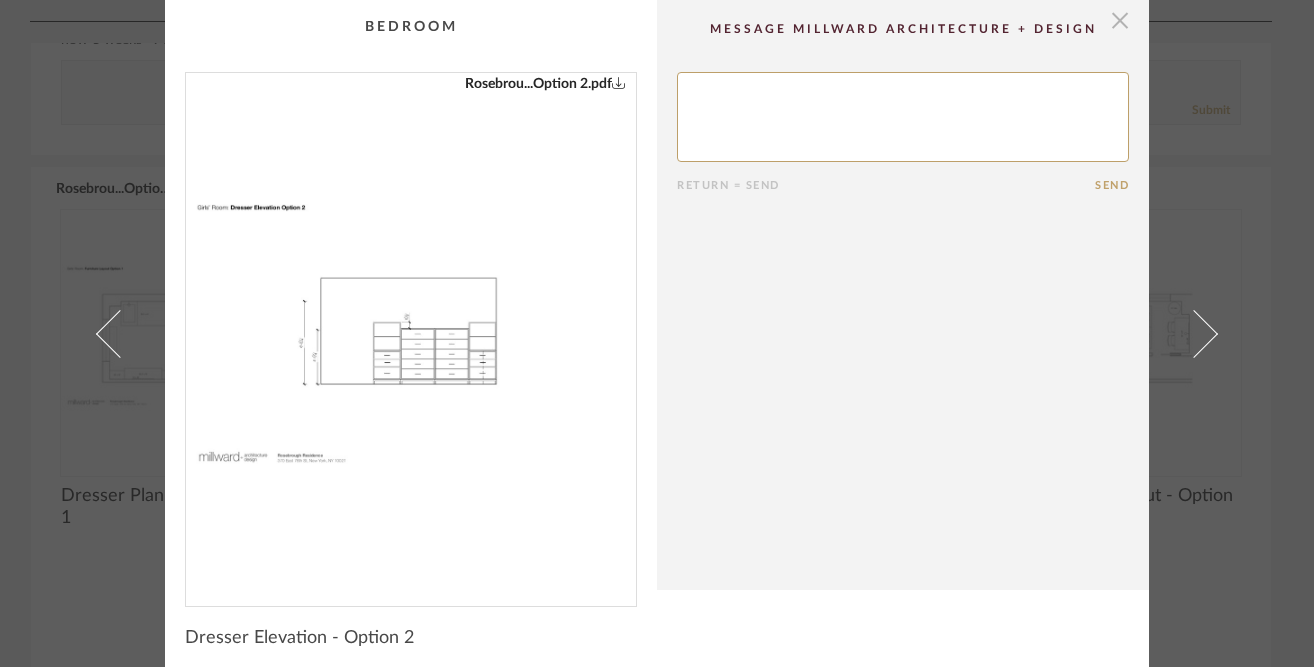 click at bounding box center (1120, 20) 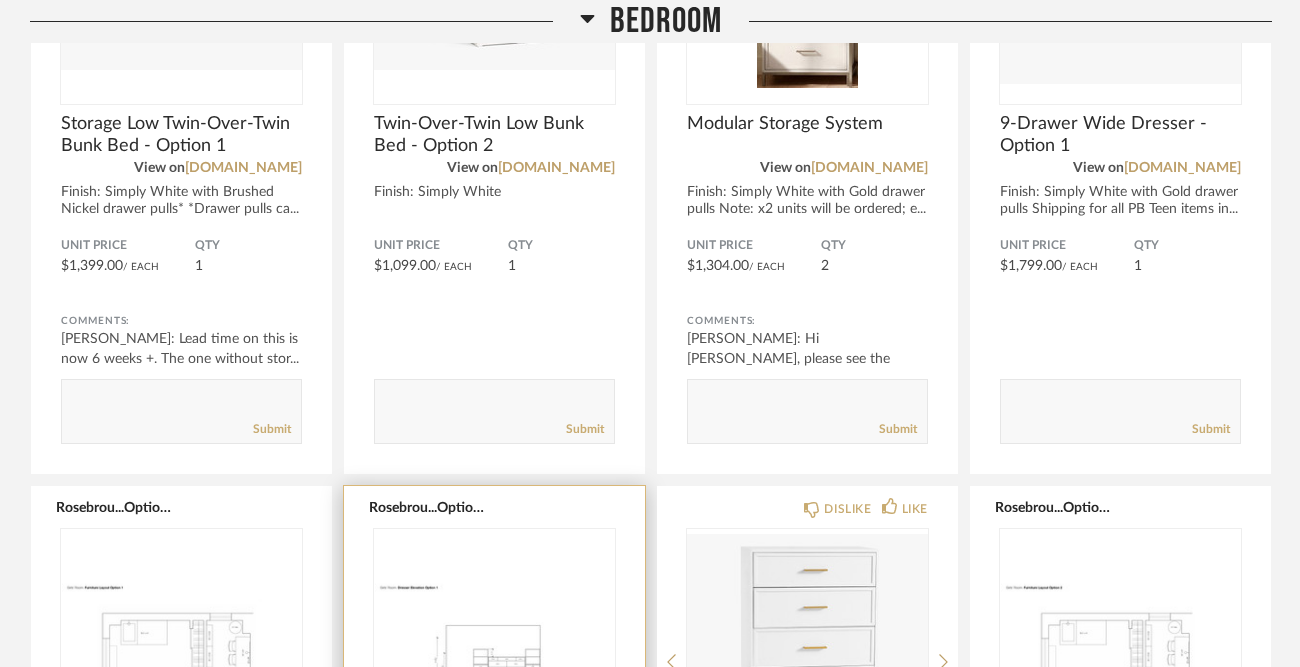 scroll, scrollTop: 595, scrollLeft: 0, axis: vertical 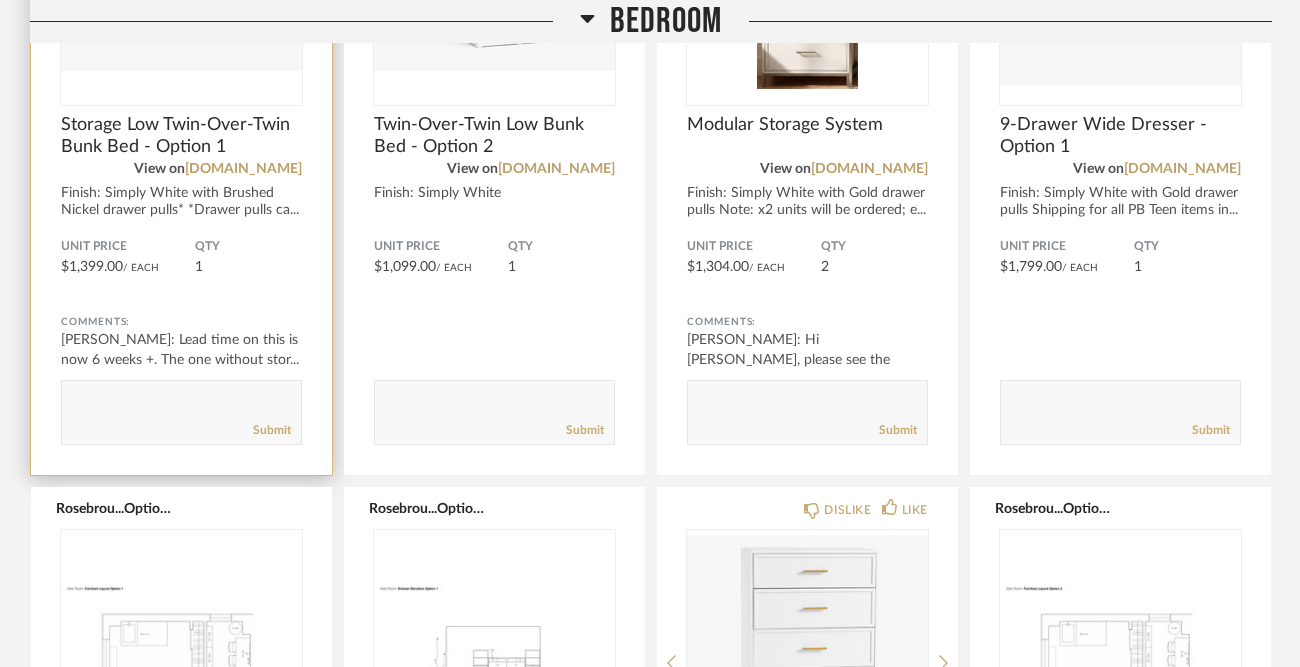 click on "Storage Low Twin-Over-Twin Bunk Bed - Option 1" 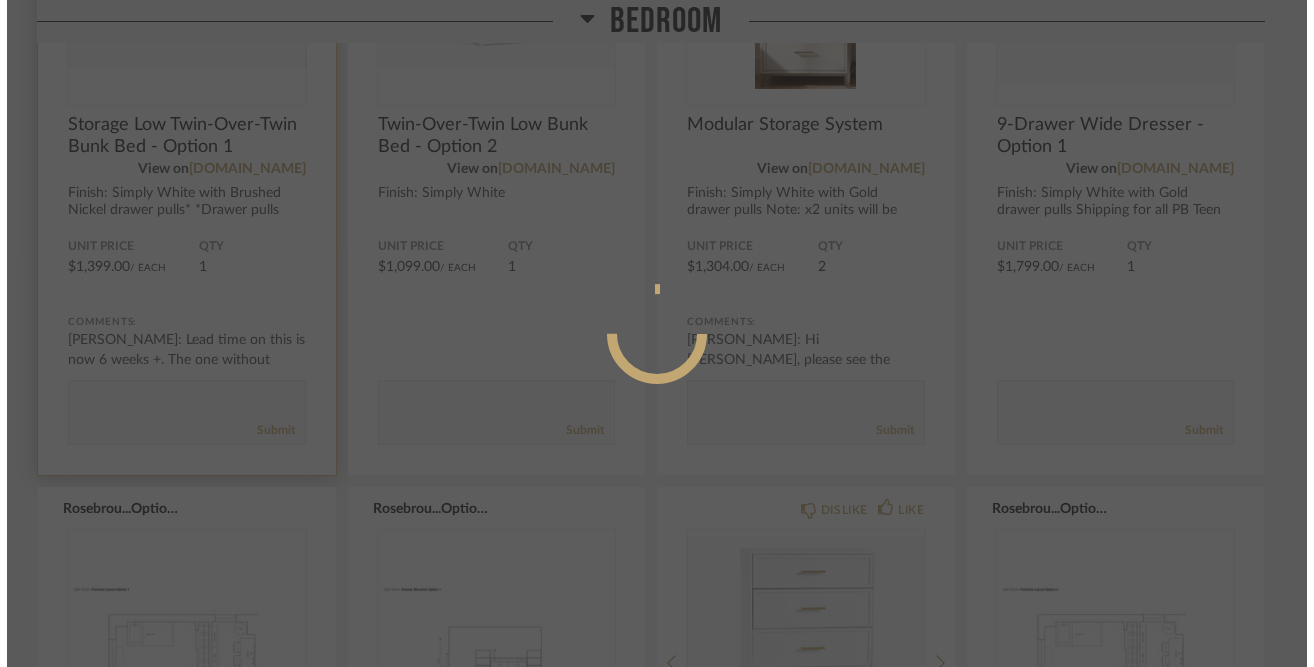 scroll, scrollTop: 0, scrollLeft: 0, axis: both 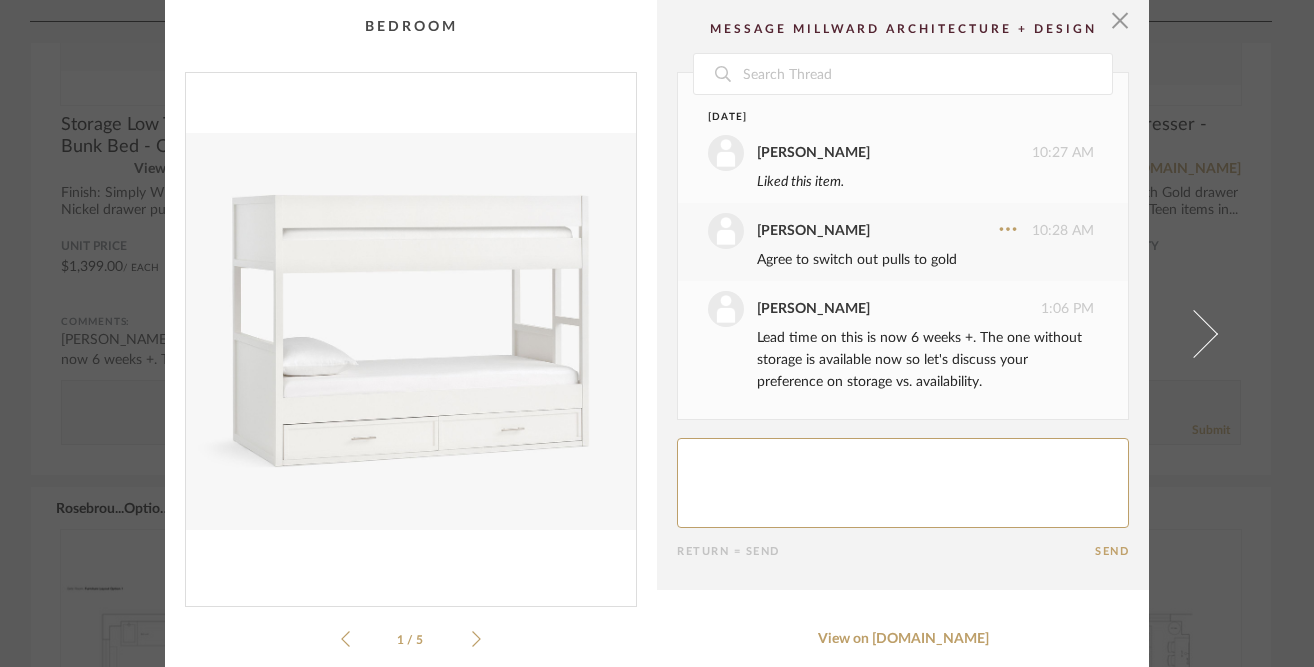 click 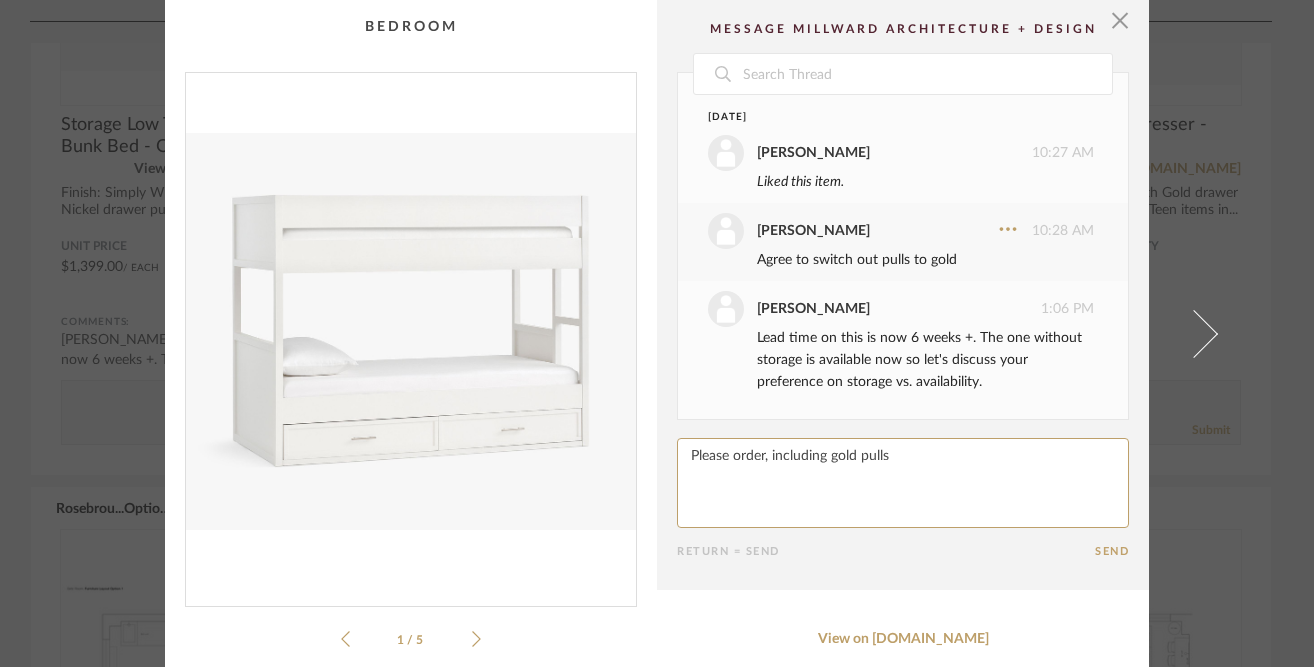 type on "Please order, including gold pulls" 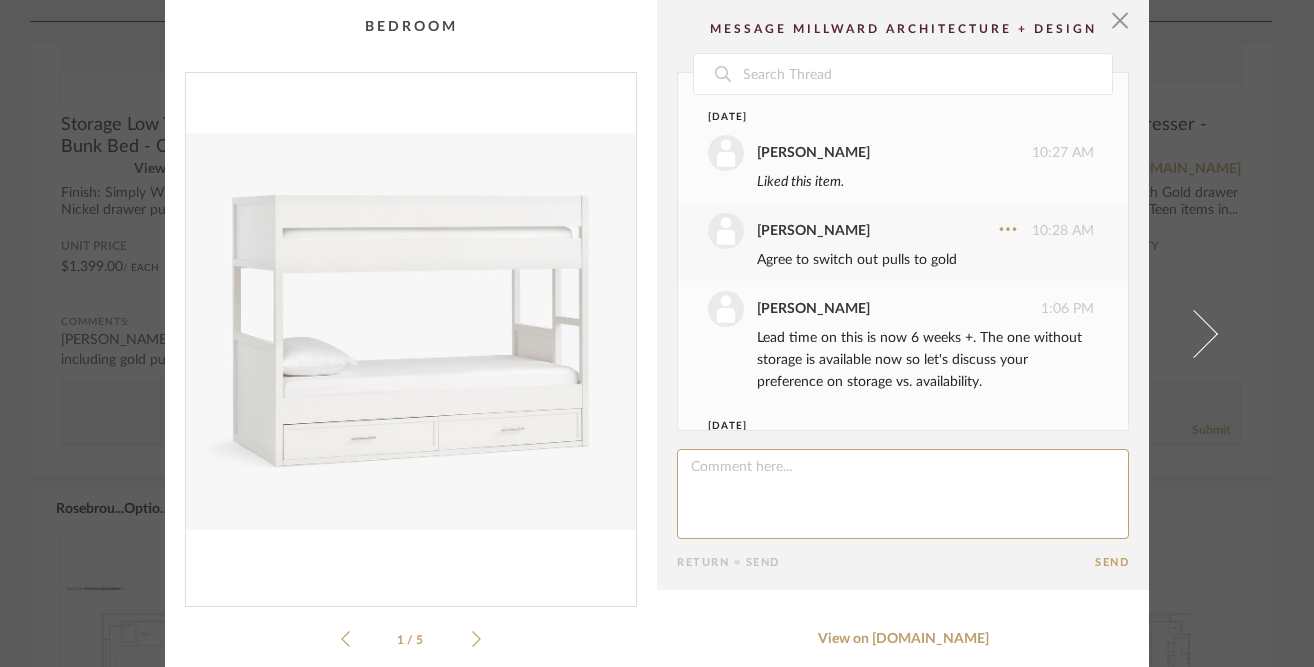 scroll, scrollTop: 98, scrollLeft: 0, axis: vertical 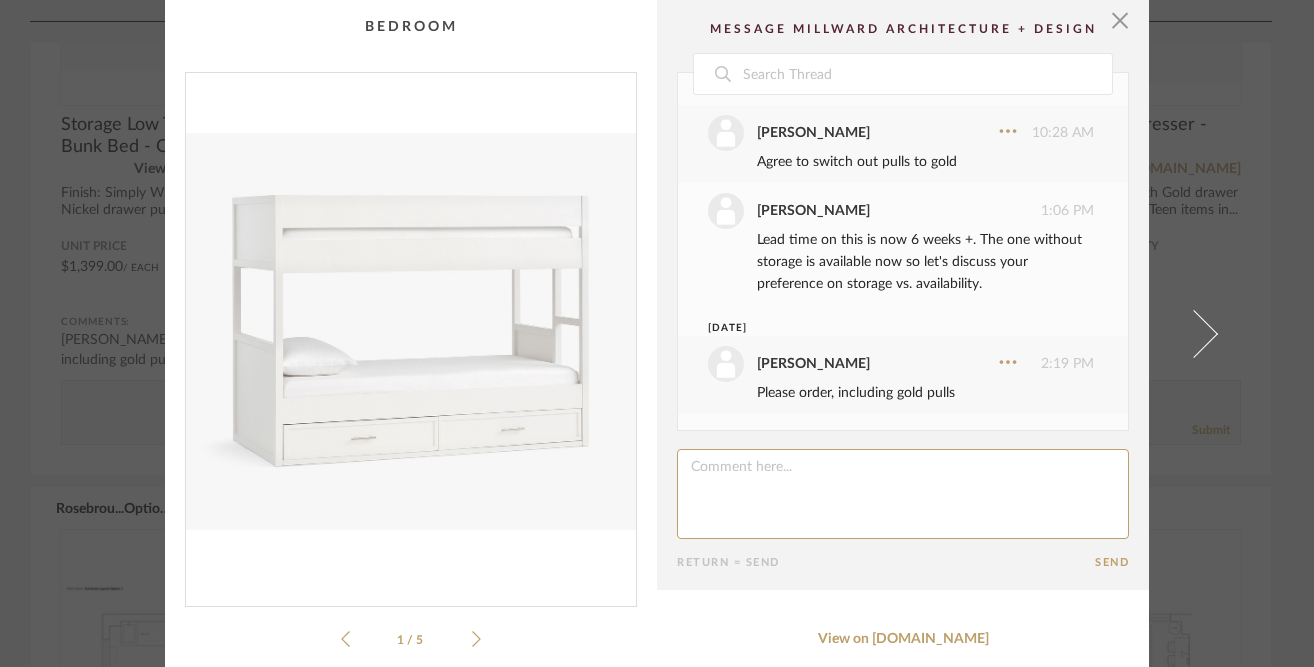 click on "Date  [DATE]  [PERSON_NAME]   10:27 AM  Liked this item.  [PERSON_NAME]   10:28 AM  Agree to switch out pulls to gold  [PERSON_NAME]   1:06 PM  Lead time on this is now 6 weeks +. The one without storage is available now so let's discuss your preference on storage vs. availability. [DATE]  [PERSON_NAME]   2:19 PM  Please order, including gold pulls      Return = Send  Send" 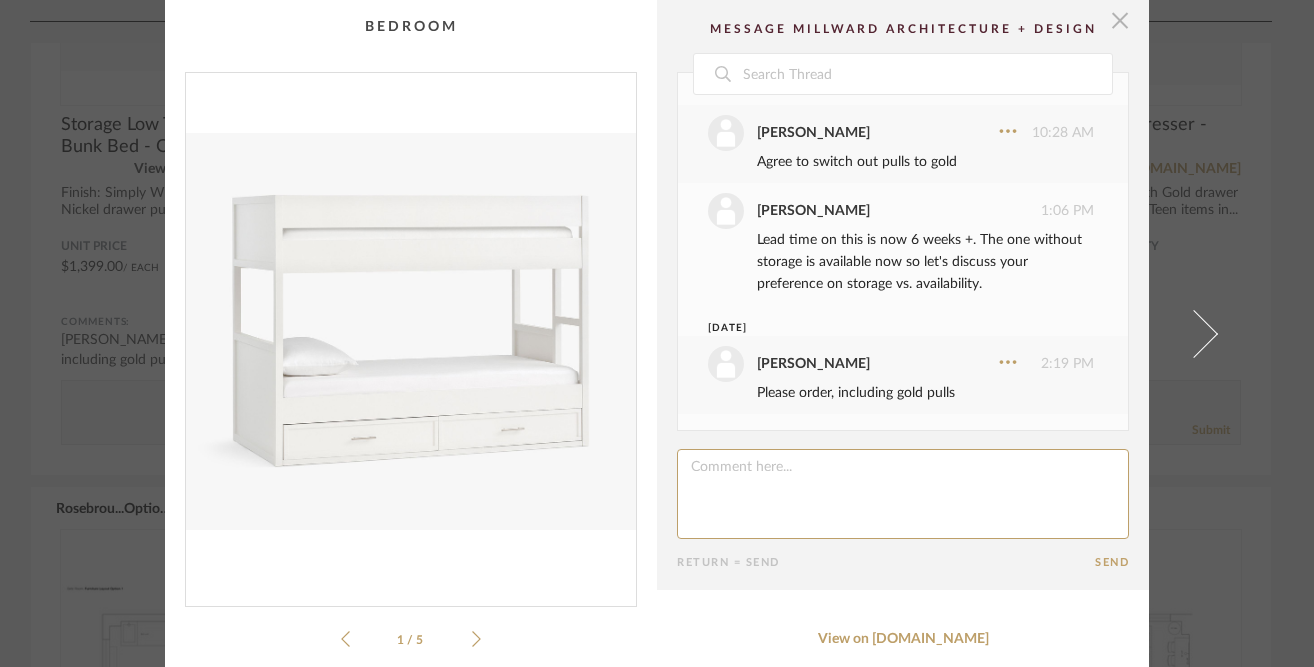 click at bounding box center (1120, 20) 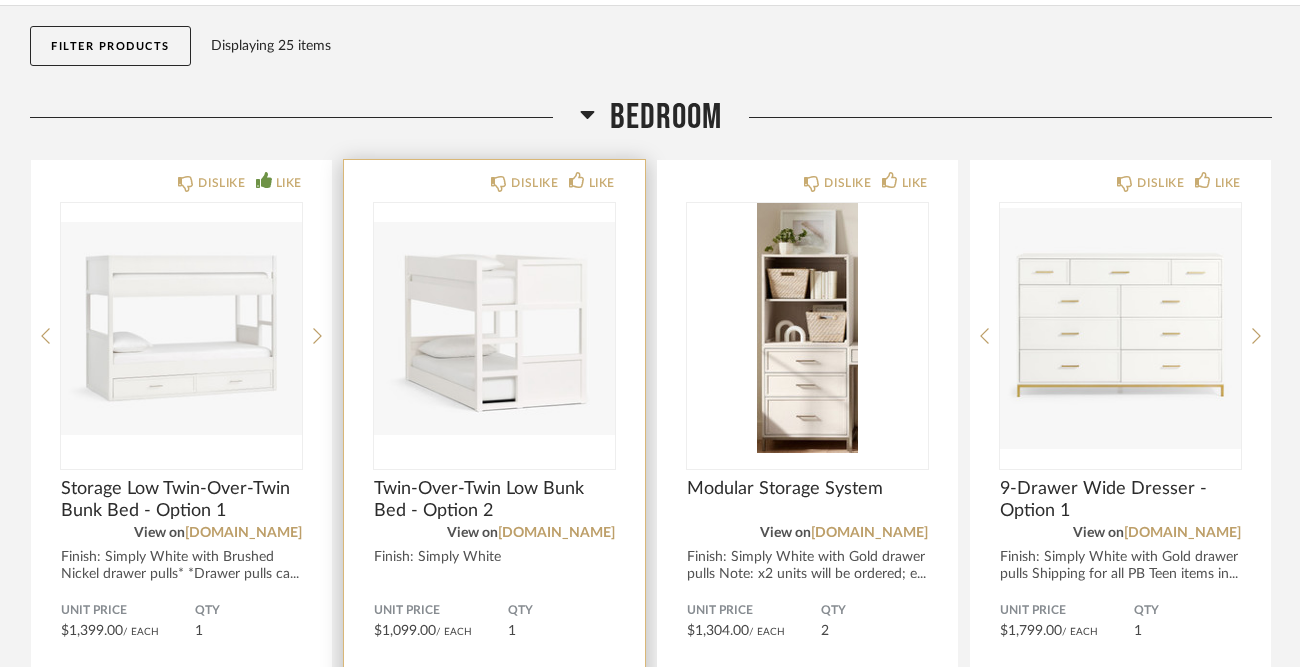 scroll, scrollTop: 203, scrollLeft: 0, axis: vertical 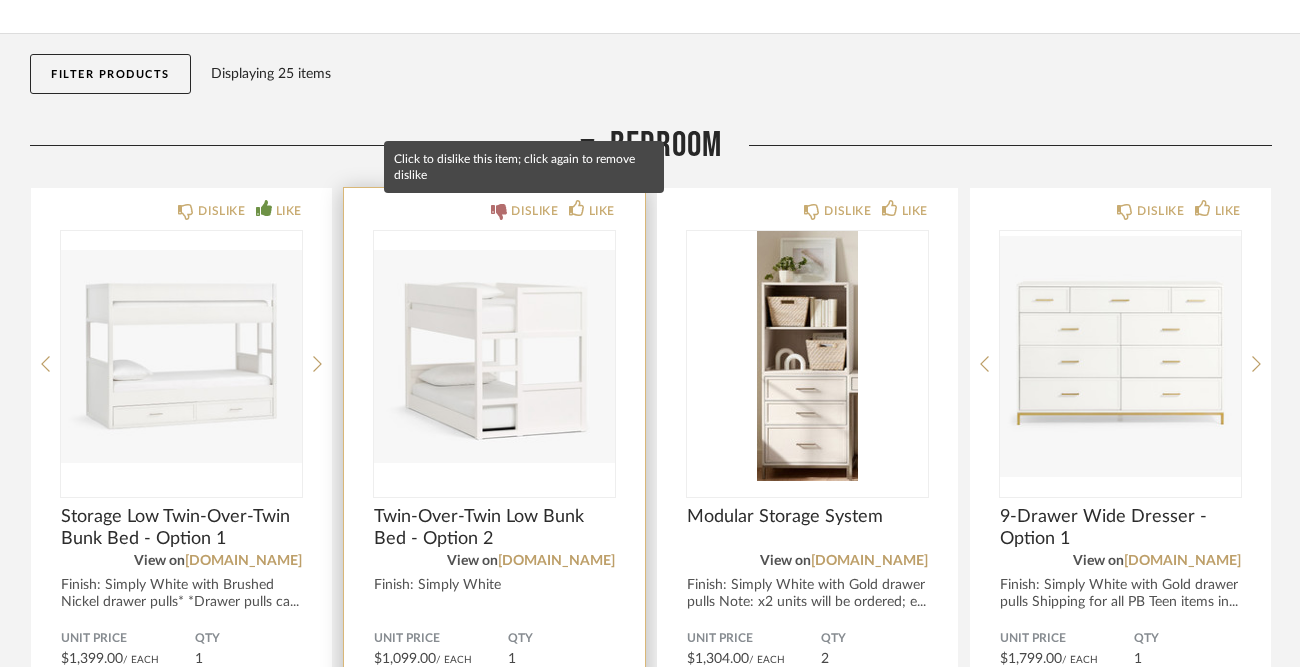 click on "DISLIKE" 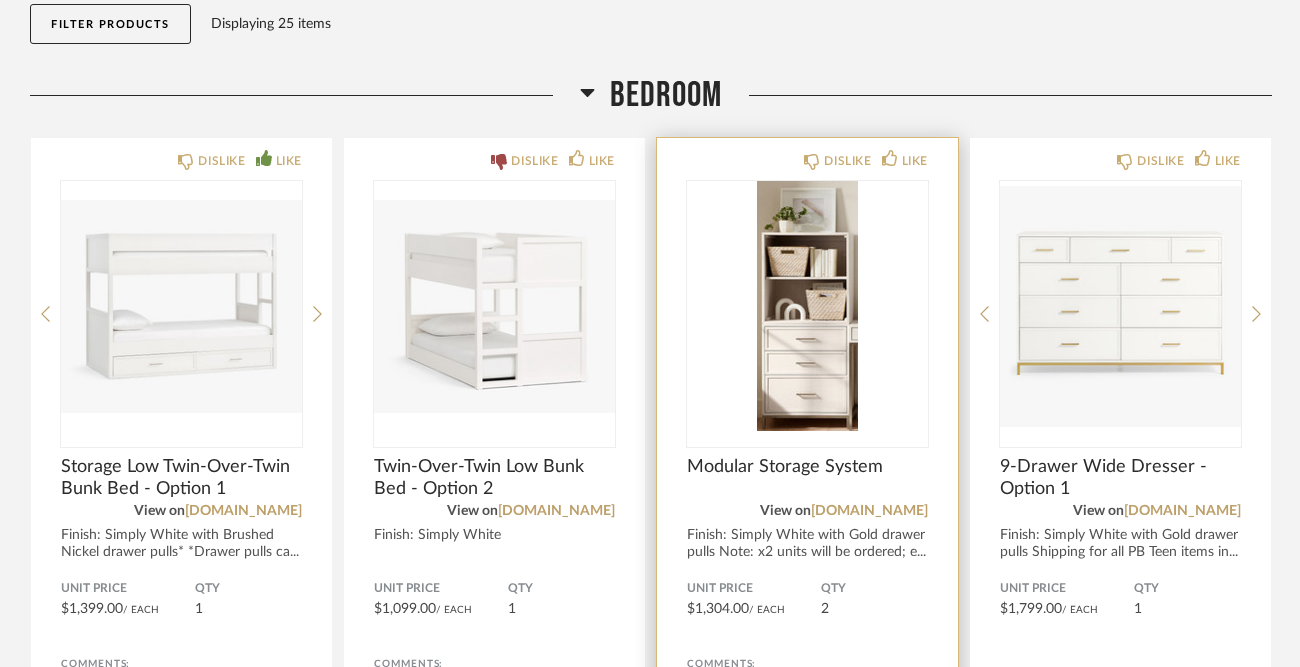 scroll, scrollTop: 229, scrollLeft: 0, axis: vertical 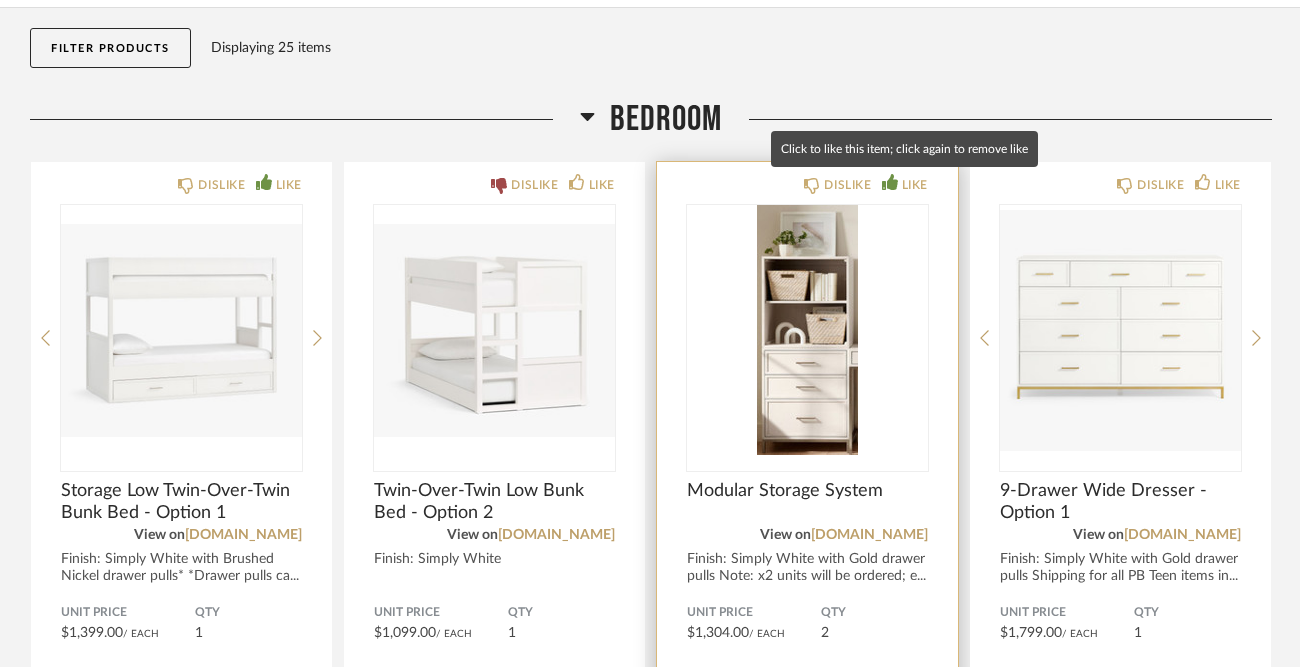 click on "LIKE" 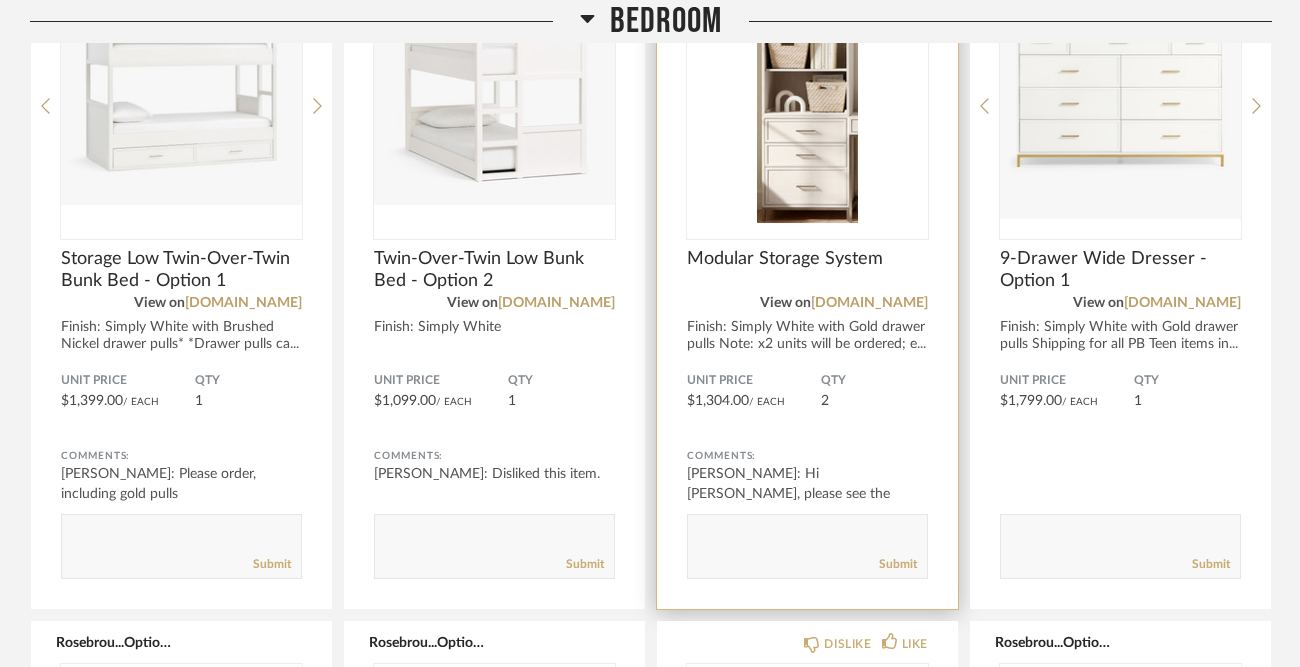 scroll, scrollTop: 539, scrollLeft: 0, axis: vertical 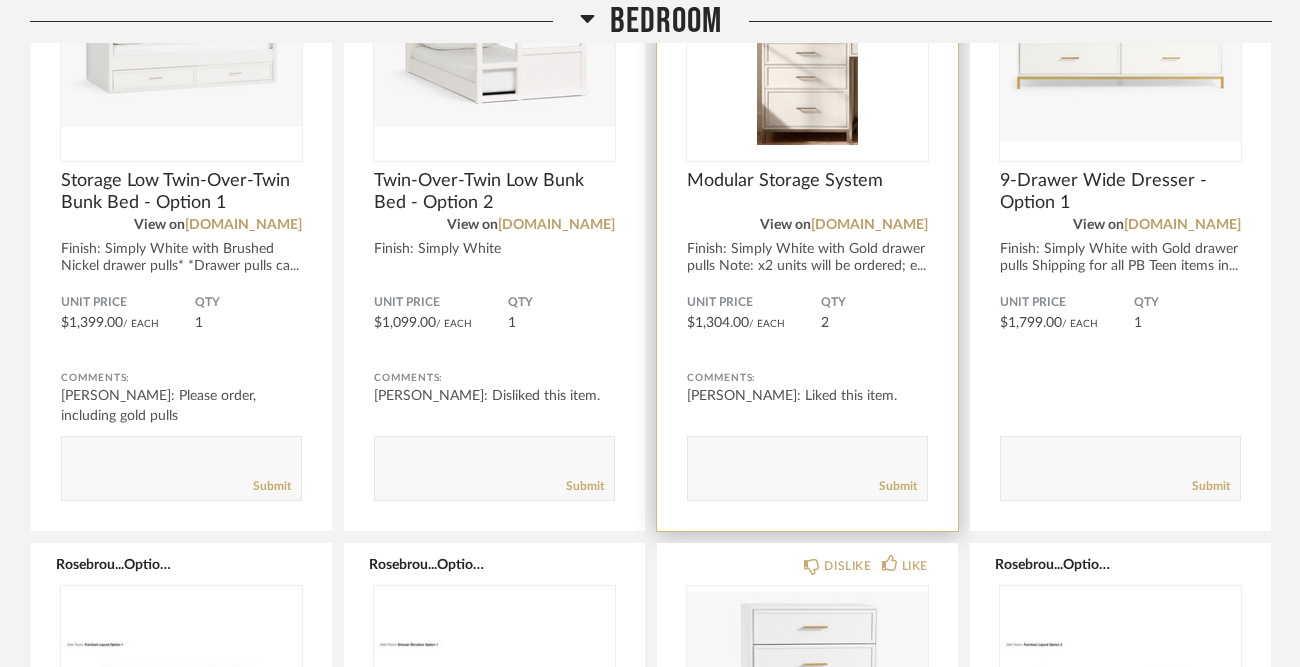 click 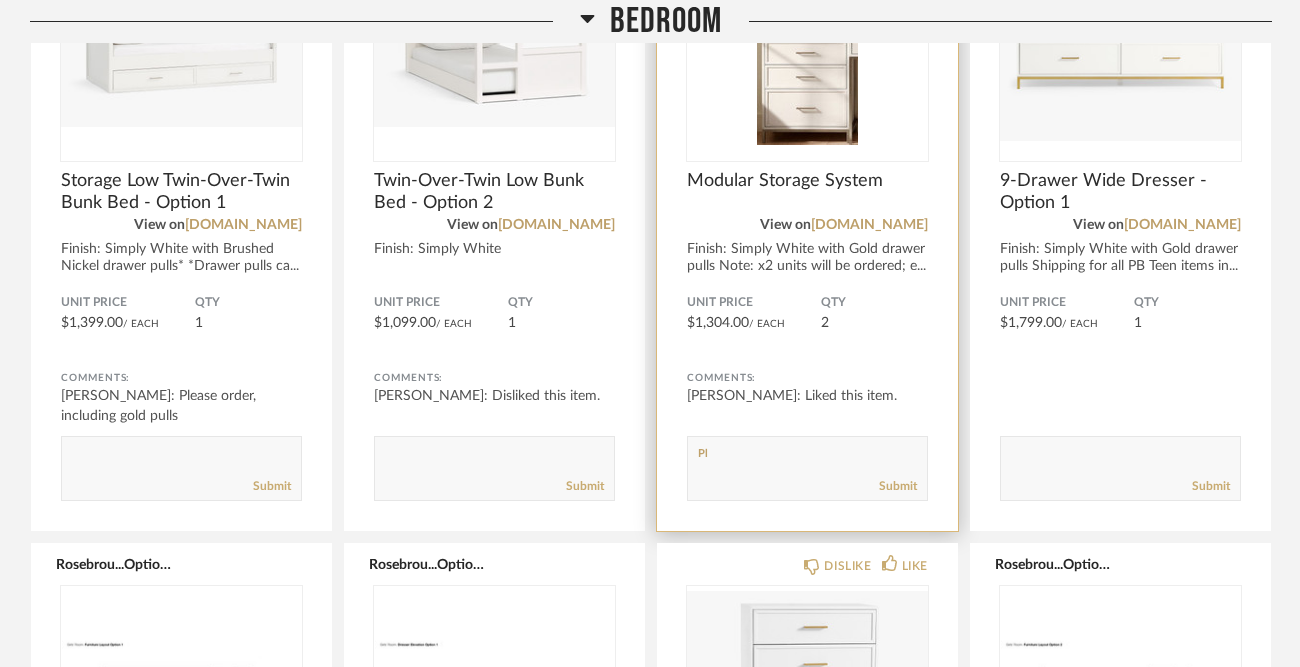 type on "P" 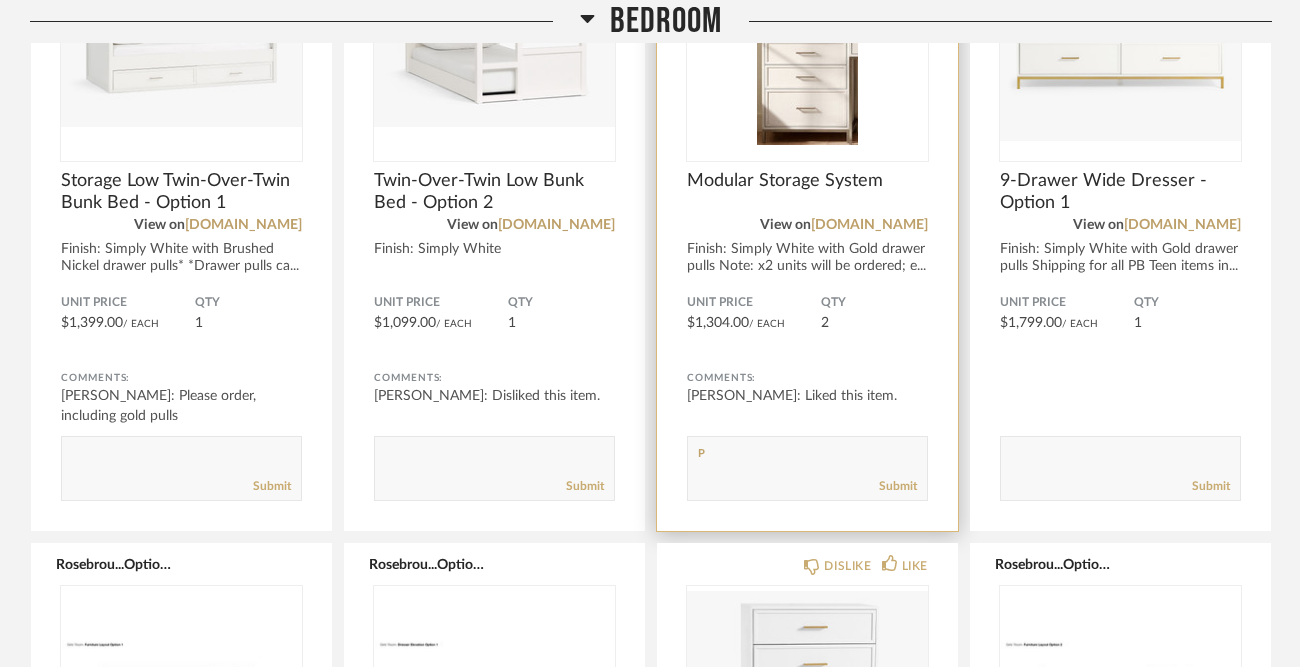 type 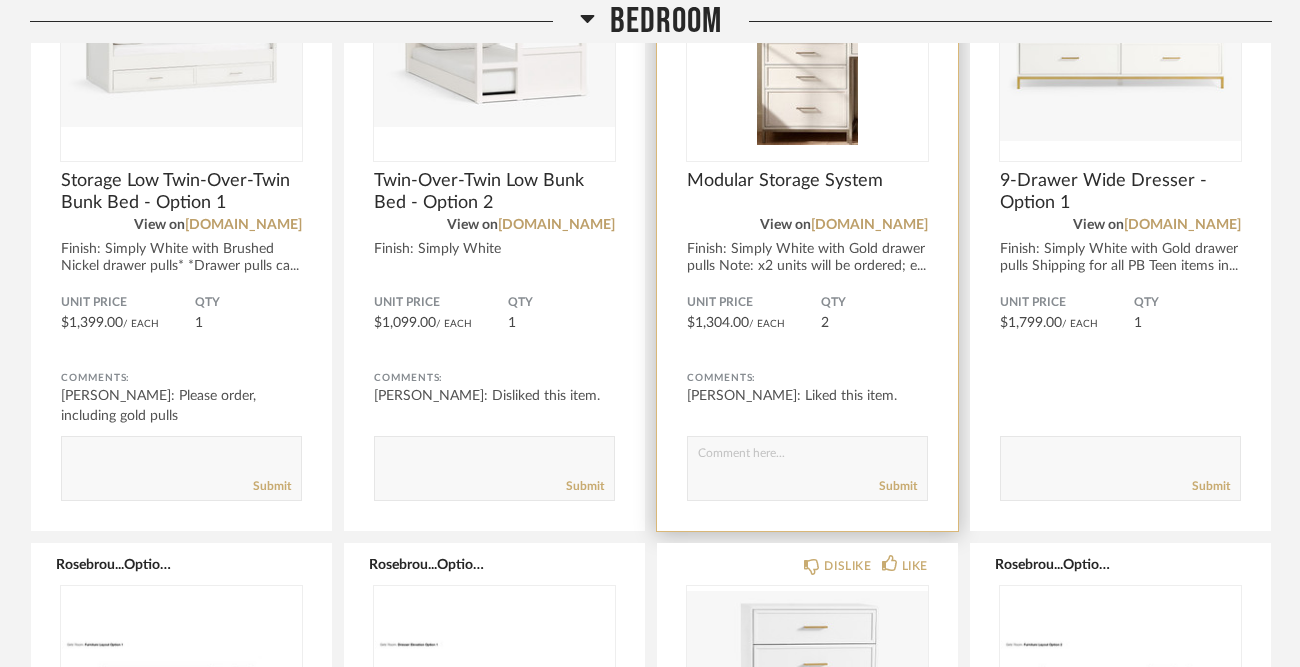 click on "Finish: Simply White with Gold drawer pulls
Note: x2 units will be ordered; e..." 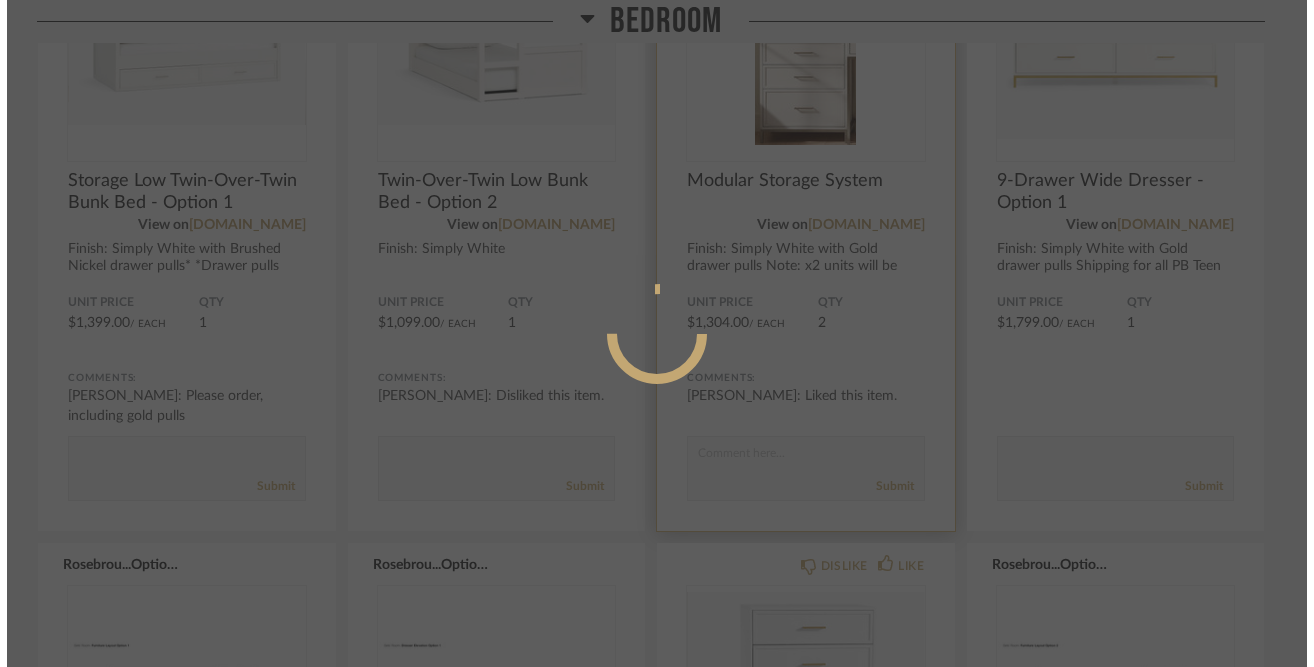 scroll, scrollTop: 0, scrollLeft: 0, axis: both 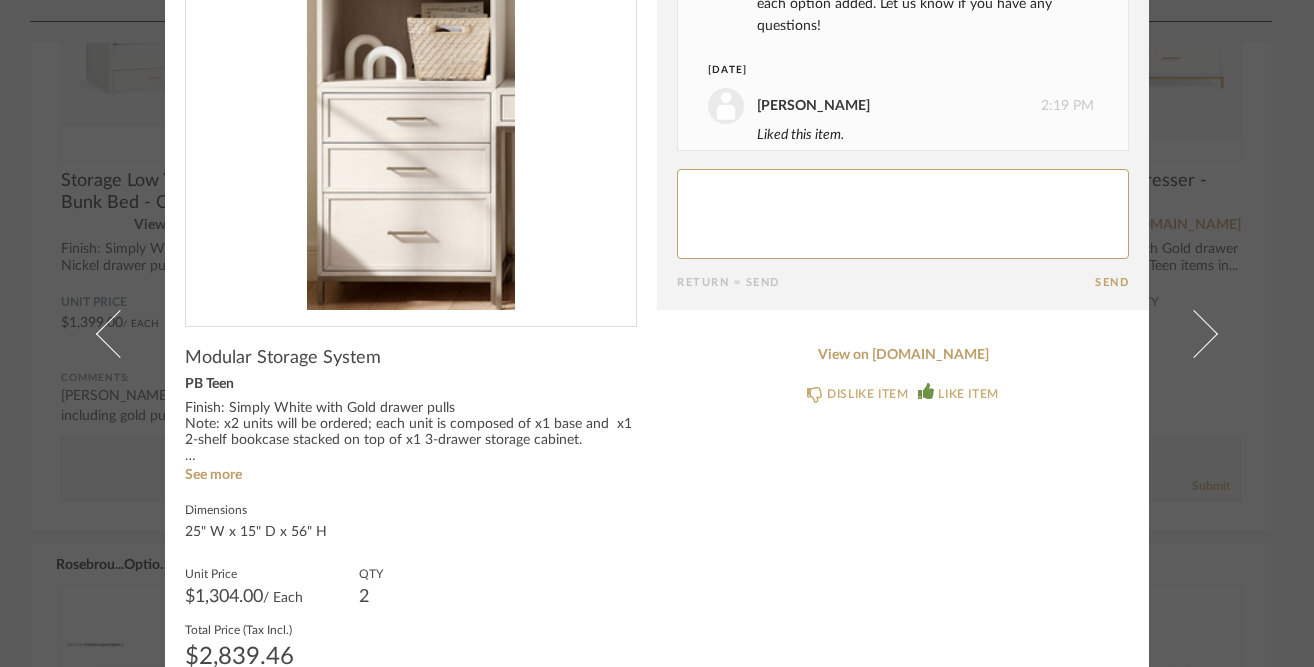 click 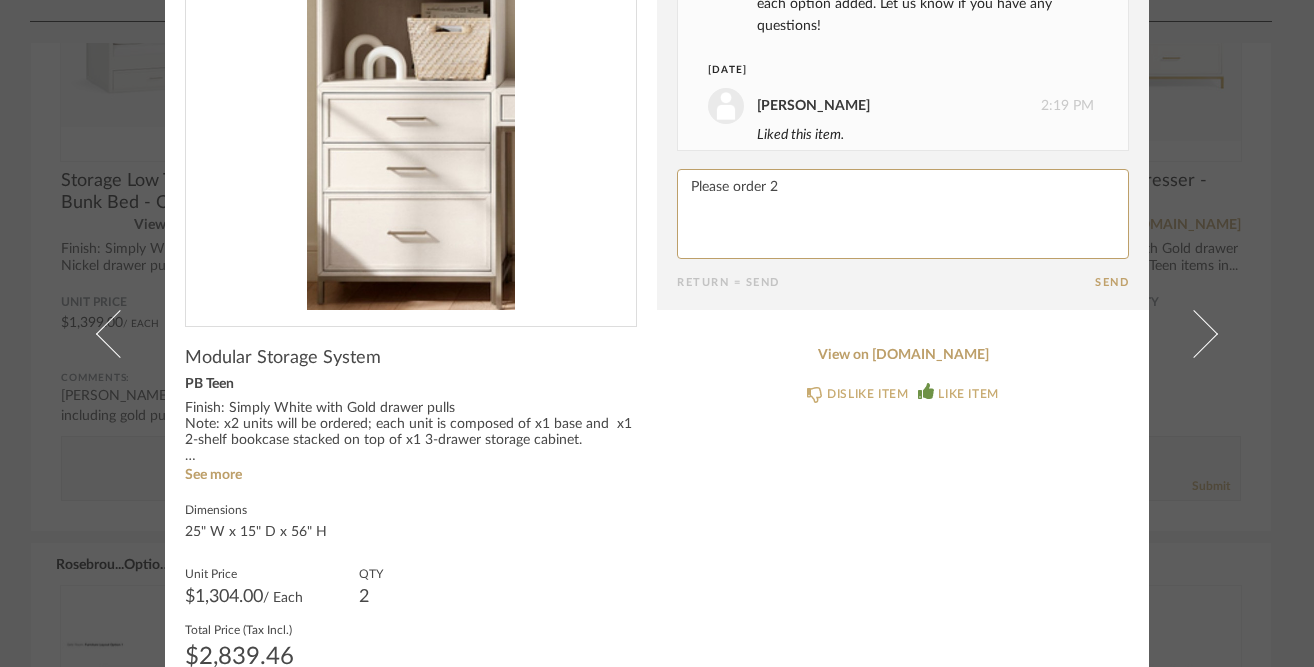 type on "Please order 2" 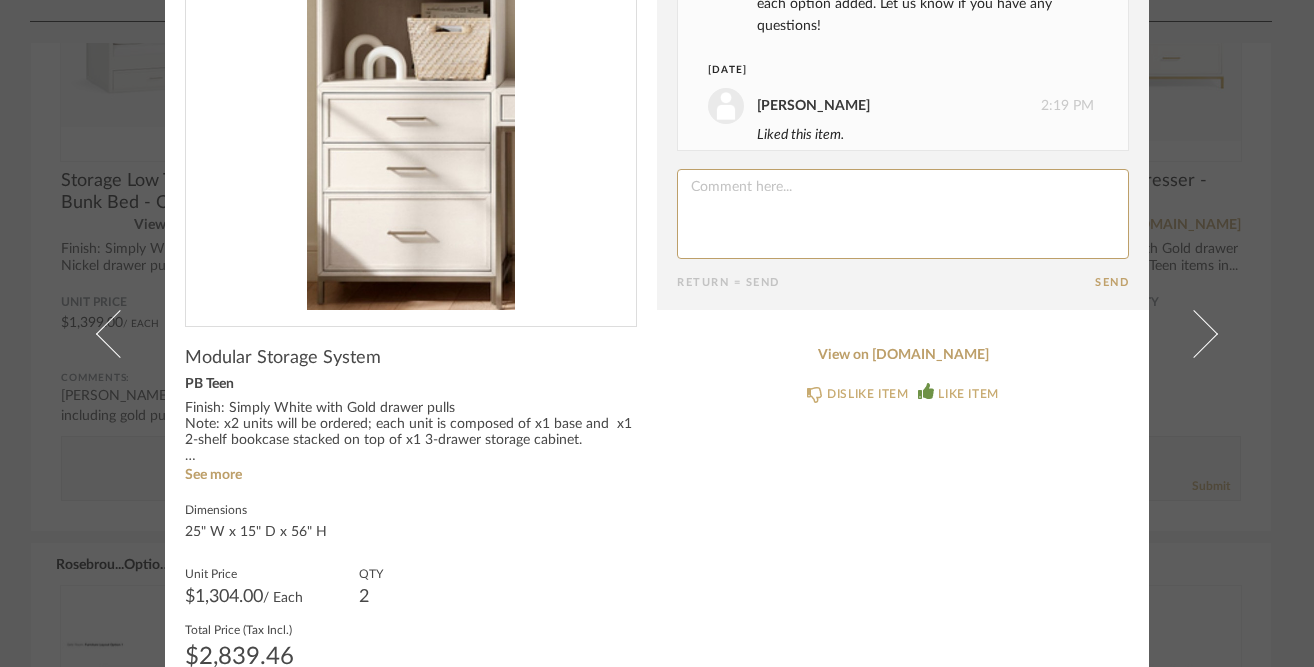 scroll, scrollTop: 395, scrollLeft: 0, axis: vertical 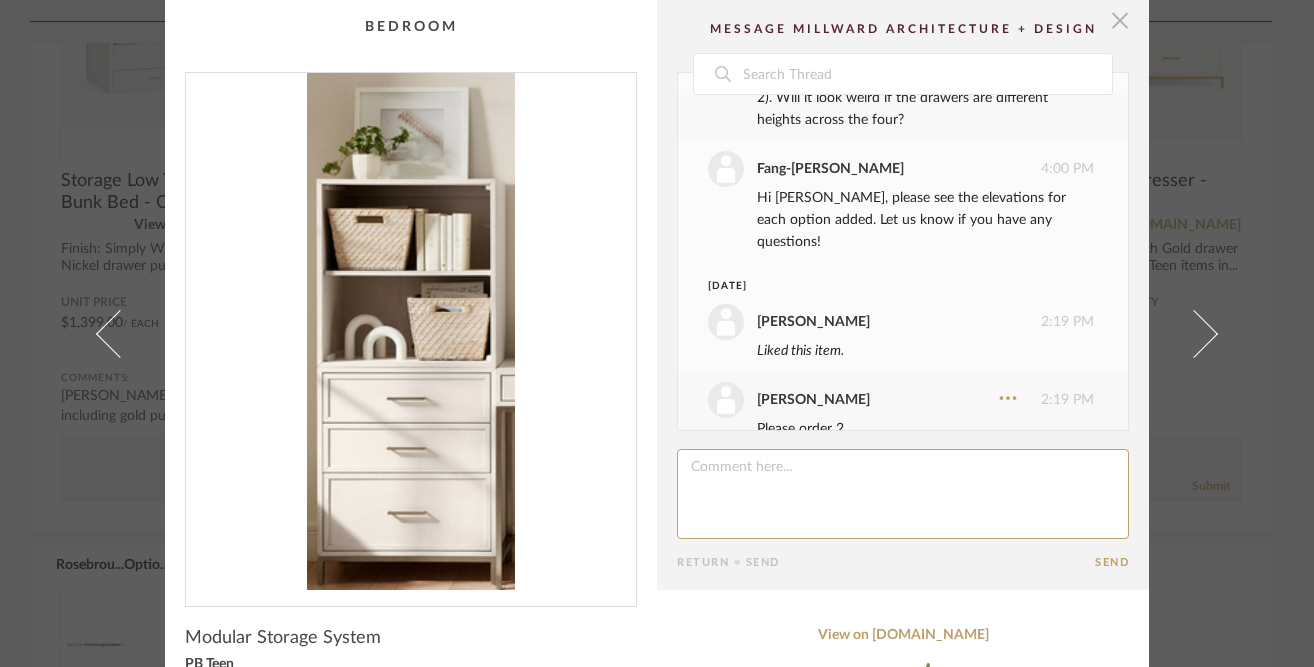 click at bounding box center [1120, 20] 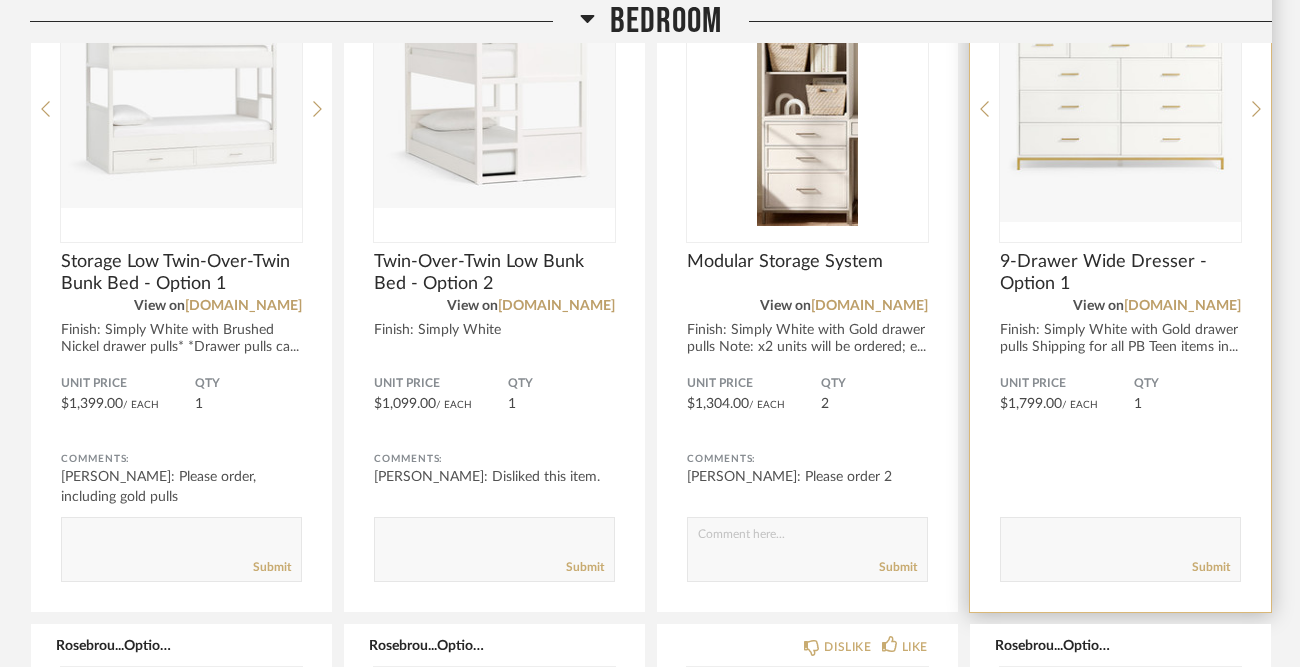 scroll, scrollTop: 23, scrollLeft: 0, axis: vertical 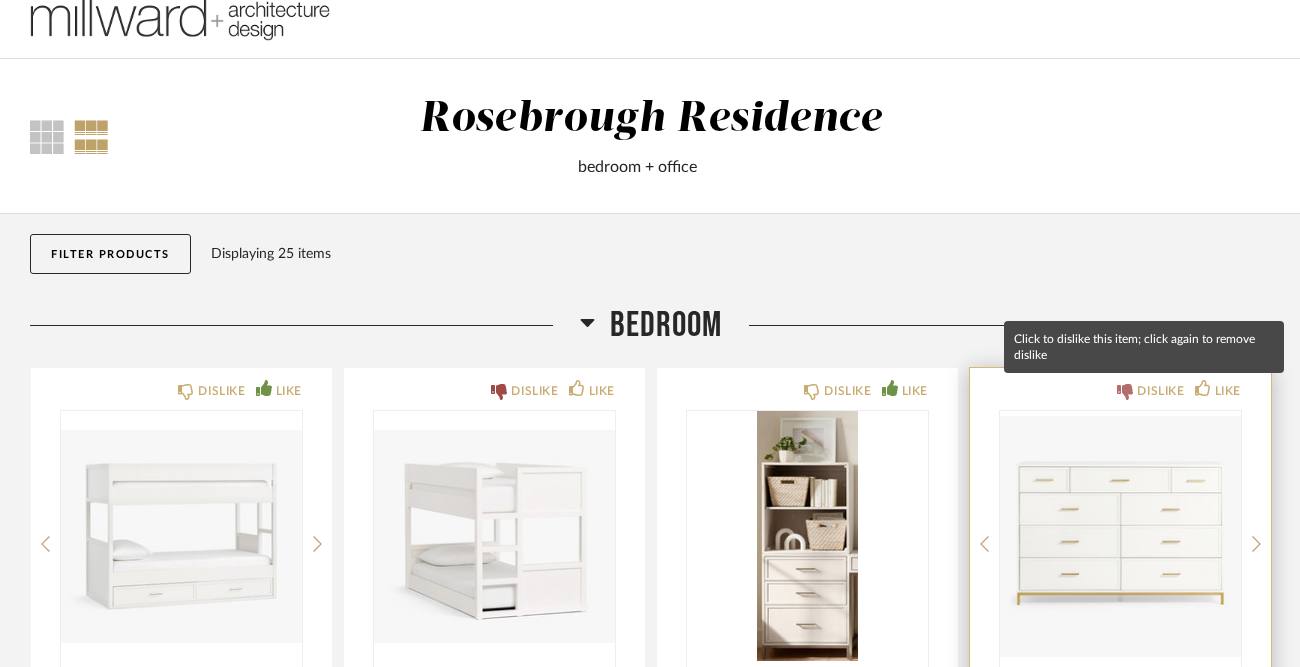 click on "DISLIKE" 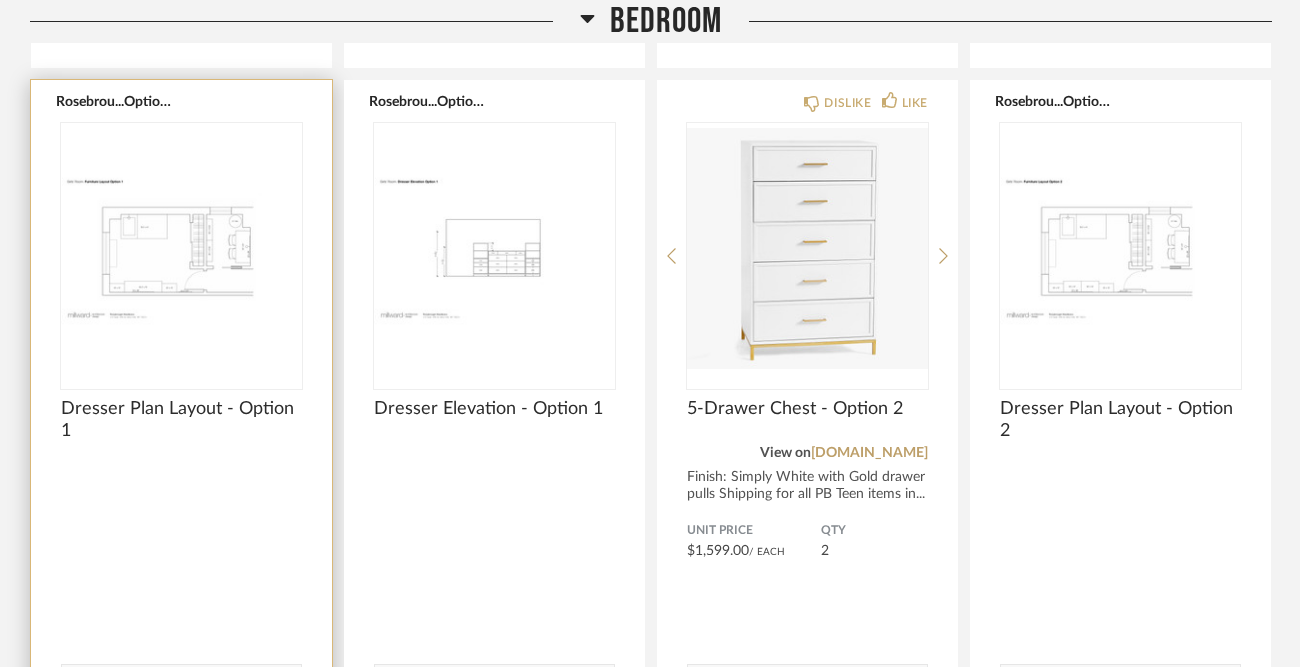 scroll, scrollTop: 1004, scrollLeft: 0, axis: vertical 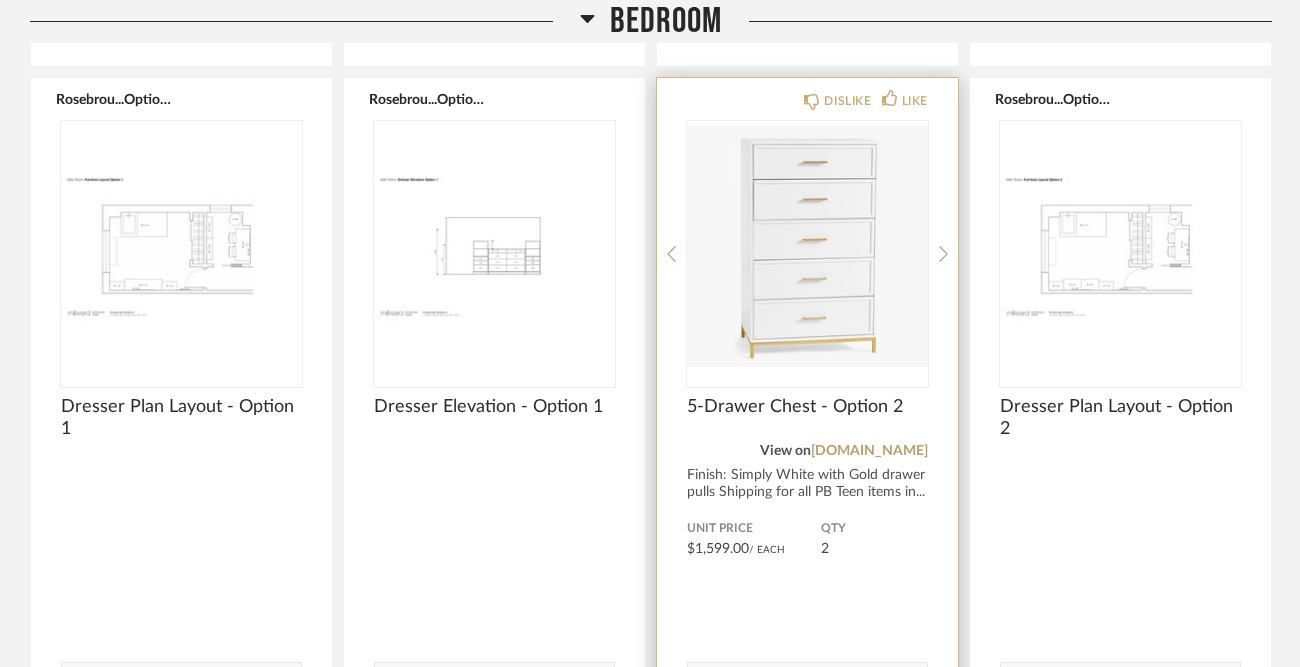 click at bounding box center [807, 246] 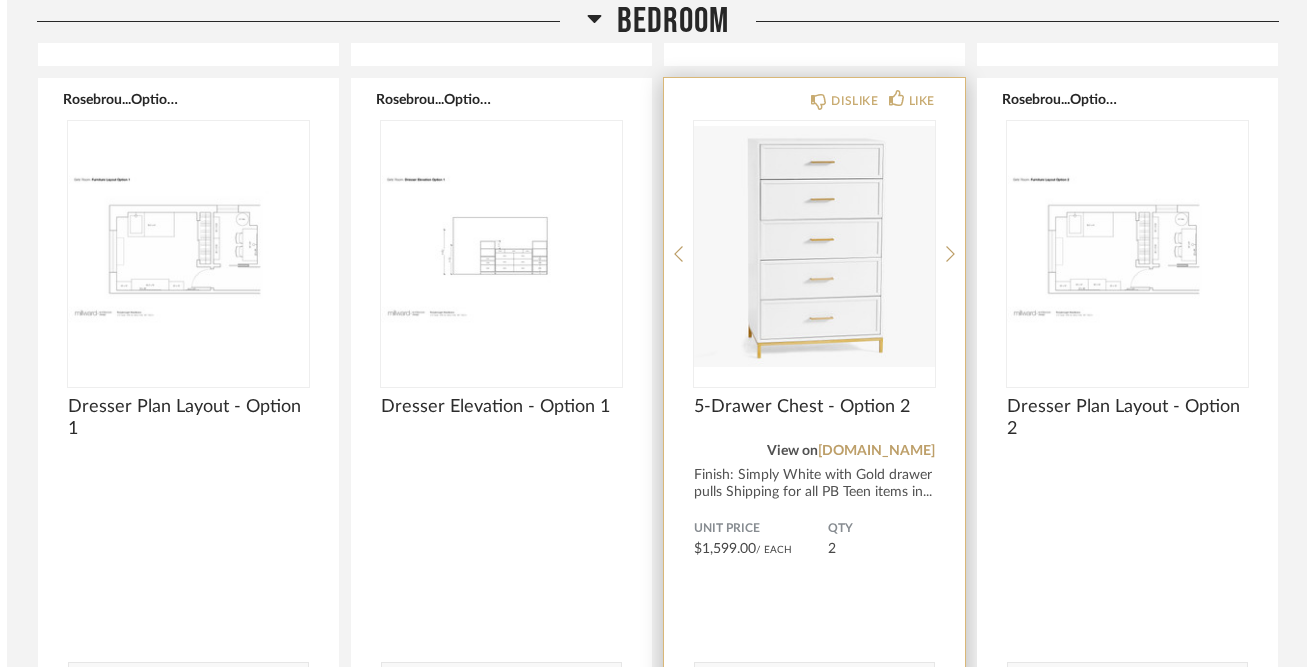 scroll, scrollTop: 0, scrollLeft: 0, axis: both 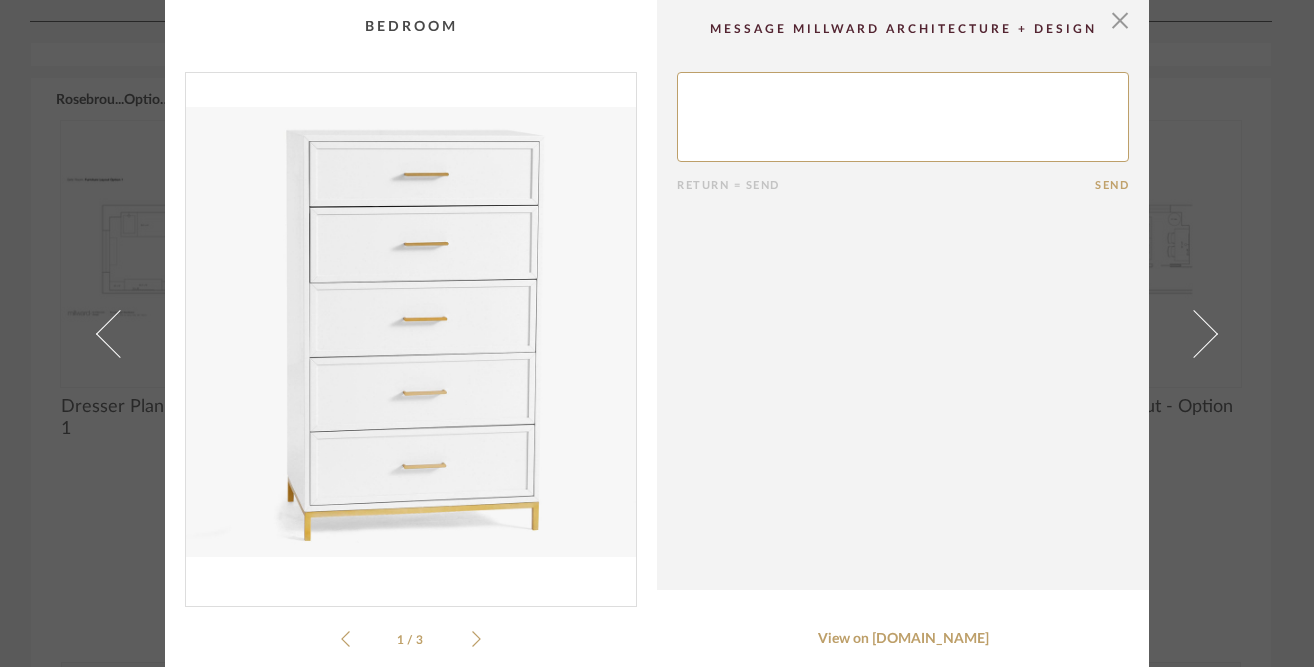click 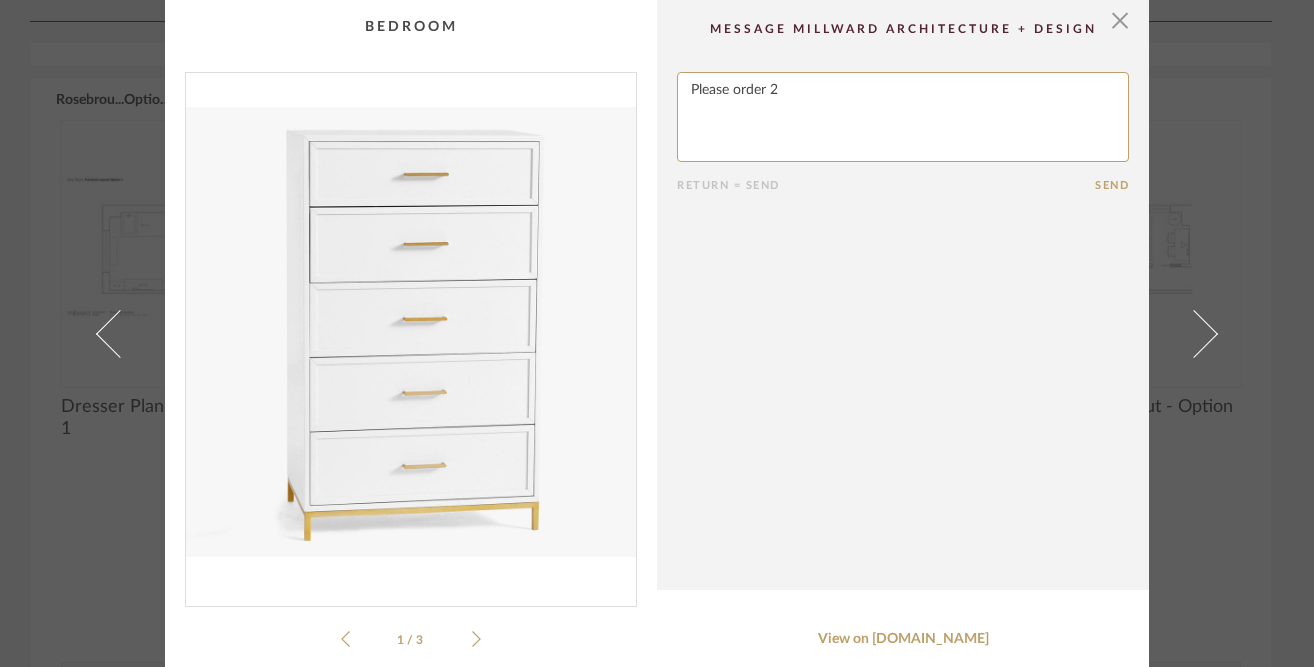 type on "Please order 2" 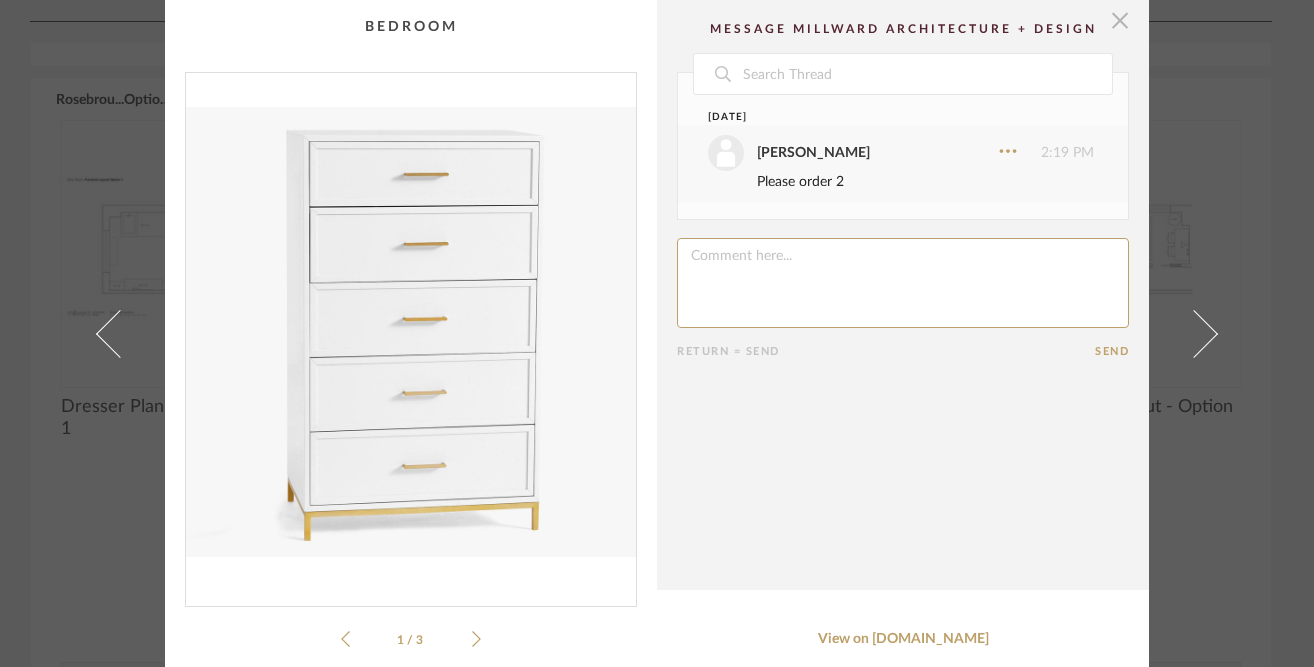 click at bounding box center (1120, 20) 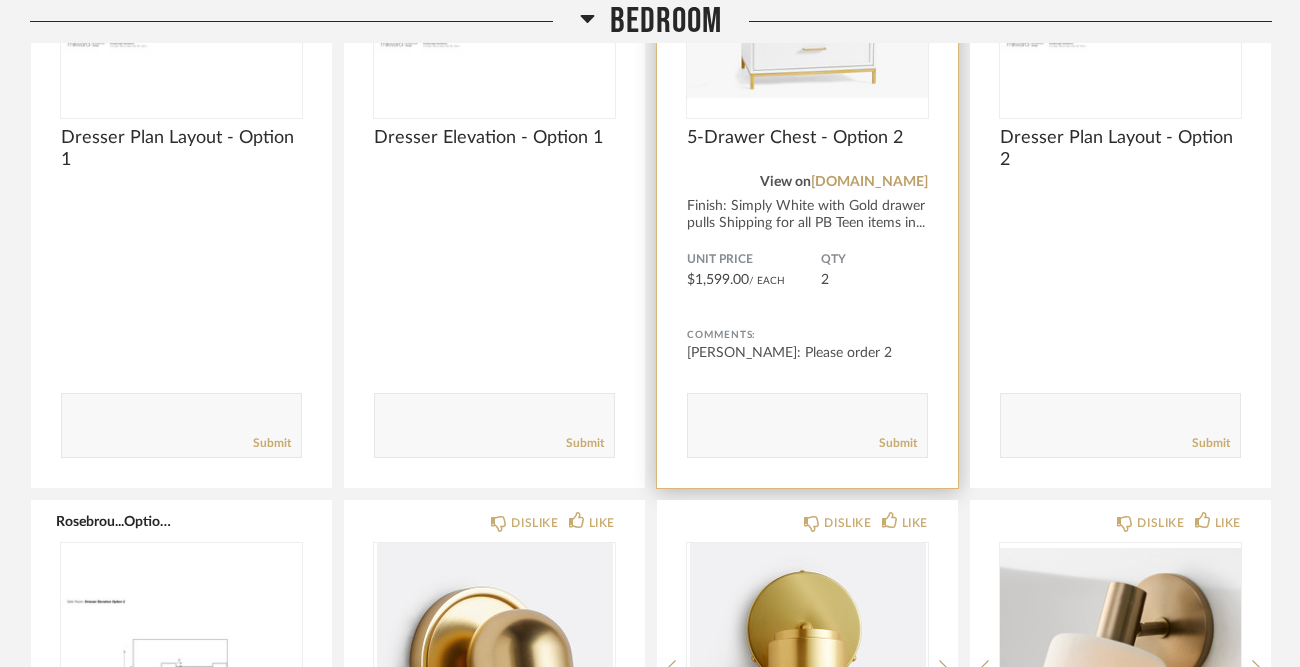 scroll, scrollTop: 981, scrollLeft: 0, axis: vertical 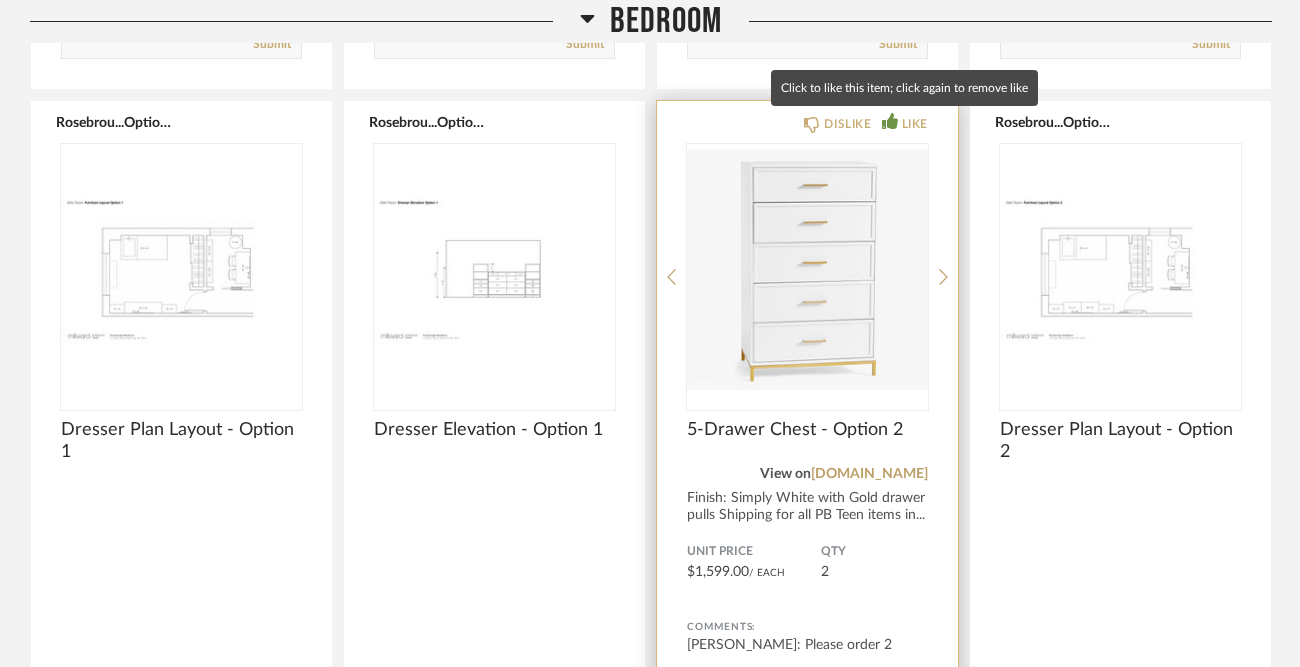 click 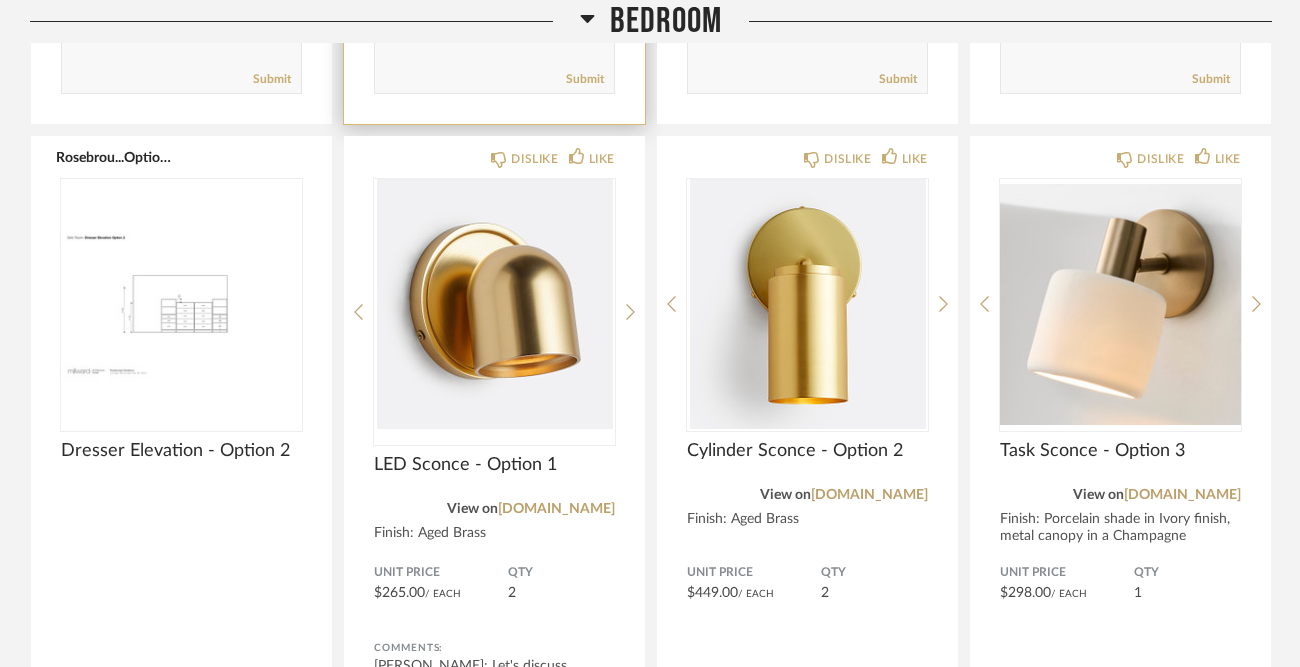 scroll, scrollTop: 1638, scrollLeft: 0, axis: vertical 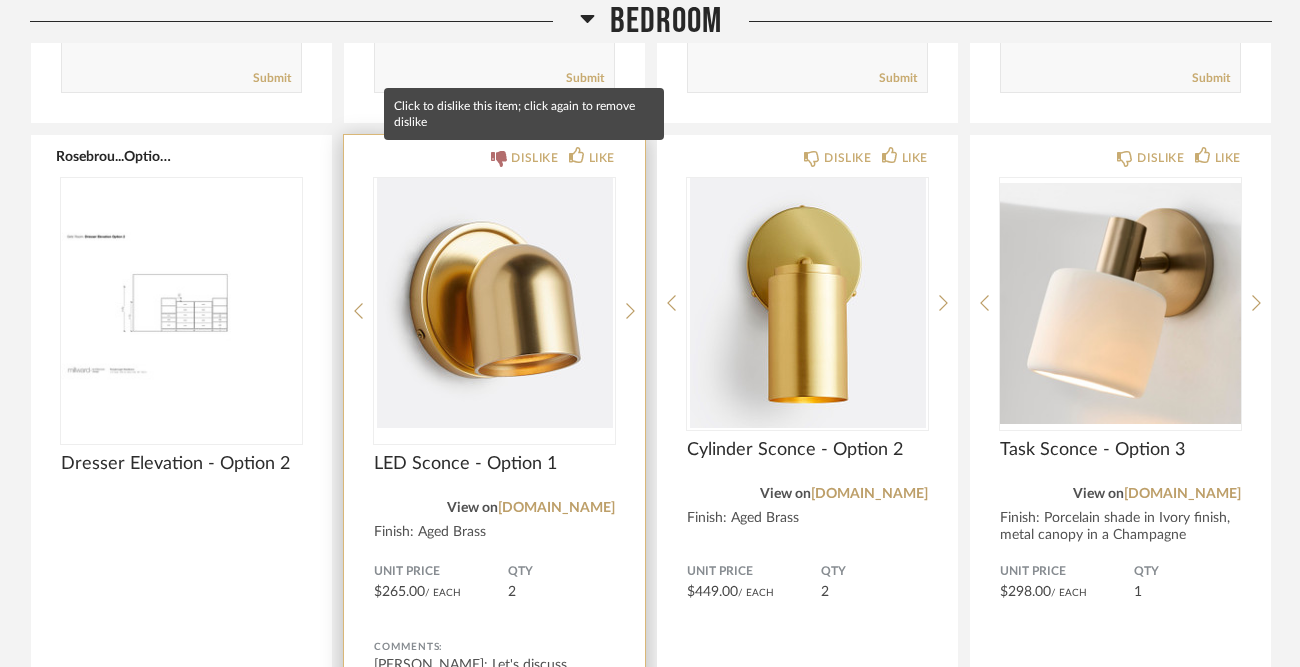 click on "DISLIKE" 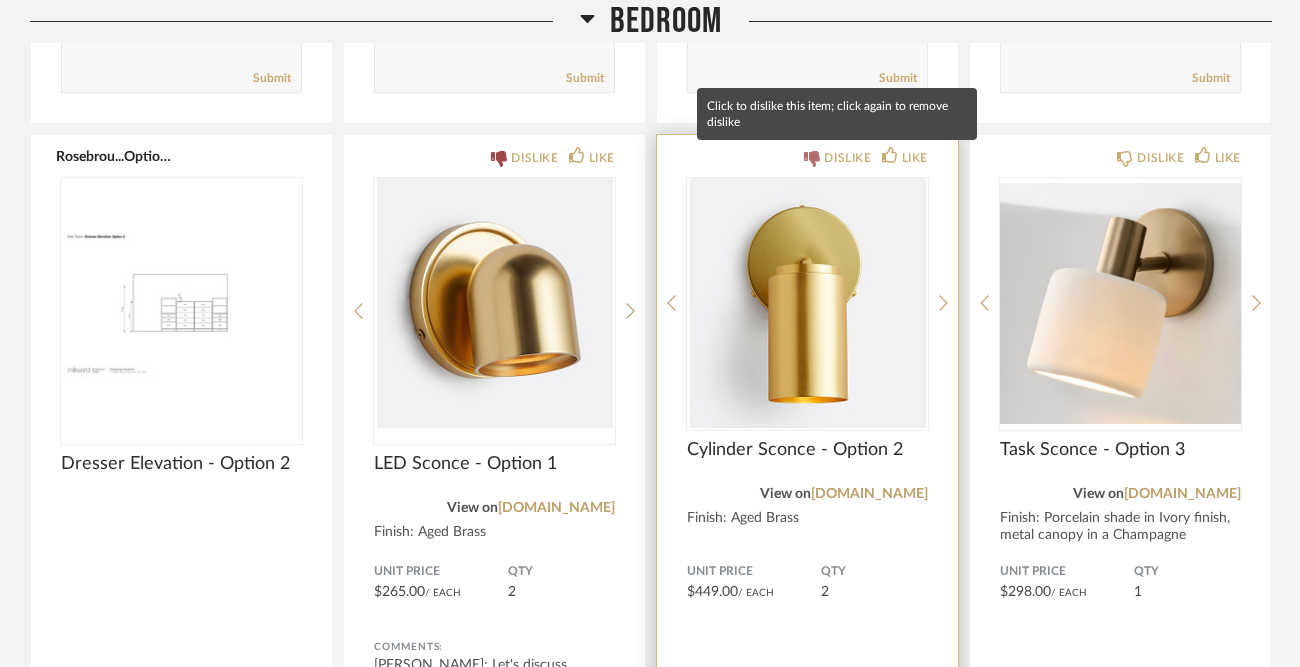 click on "DISLIKE" 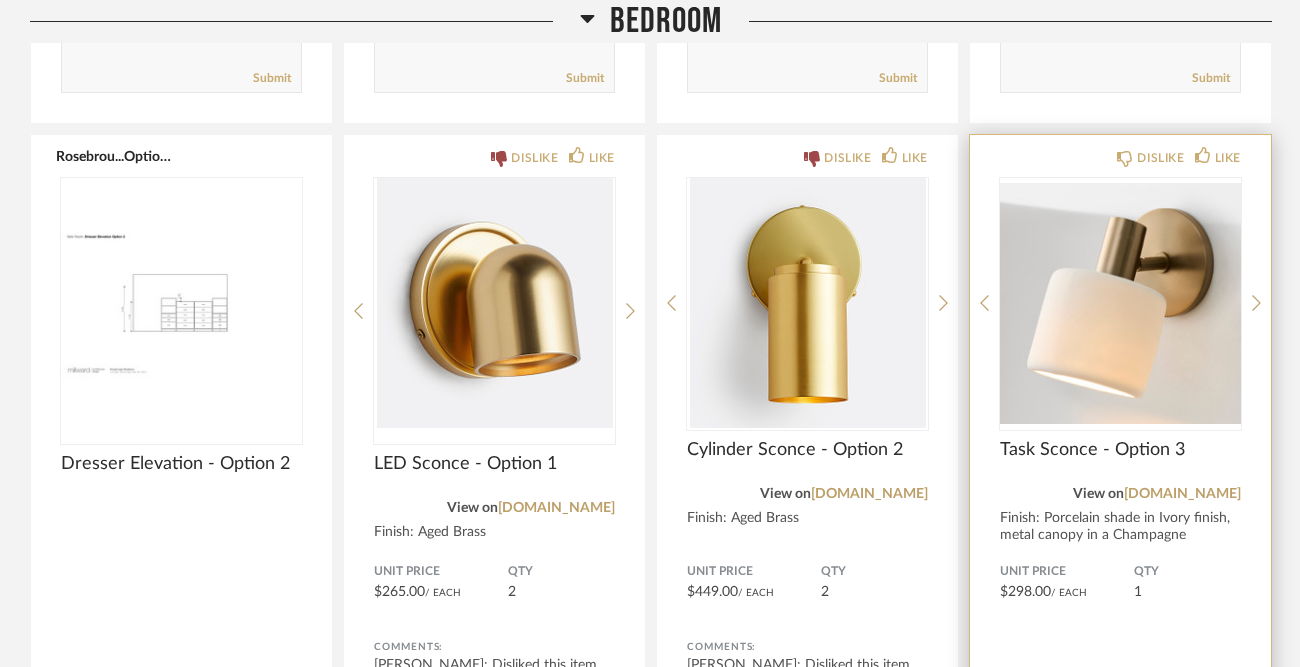 click on "DISLIKE LIKE Task Sconce - Option 3 View on  [DOMAIN_NAME]  Finish: Porcelain shade in Ivory finish, metal canopy in a Champagne Bronze... Unit Price $298.00  / Each  QTY  1 Comments:       Submit" 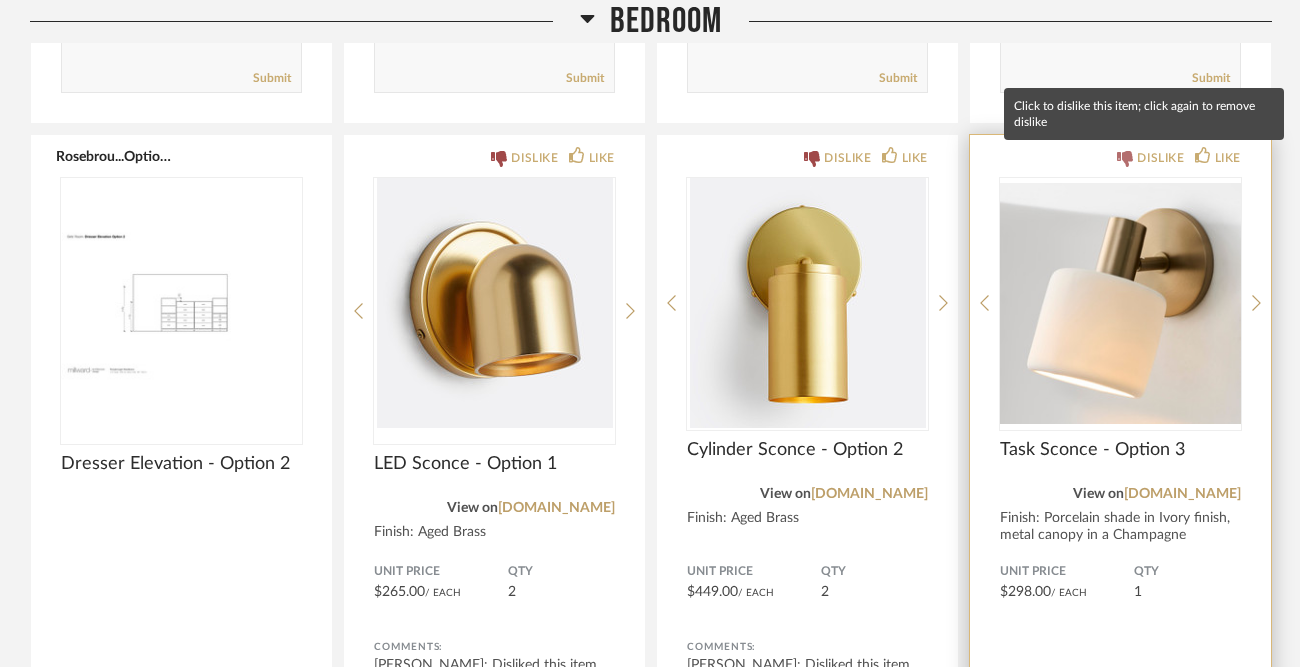 click on "DISLIKE" 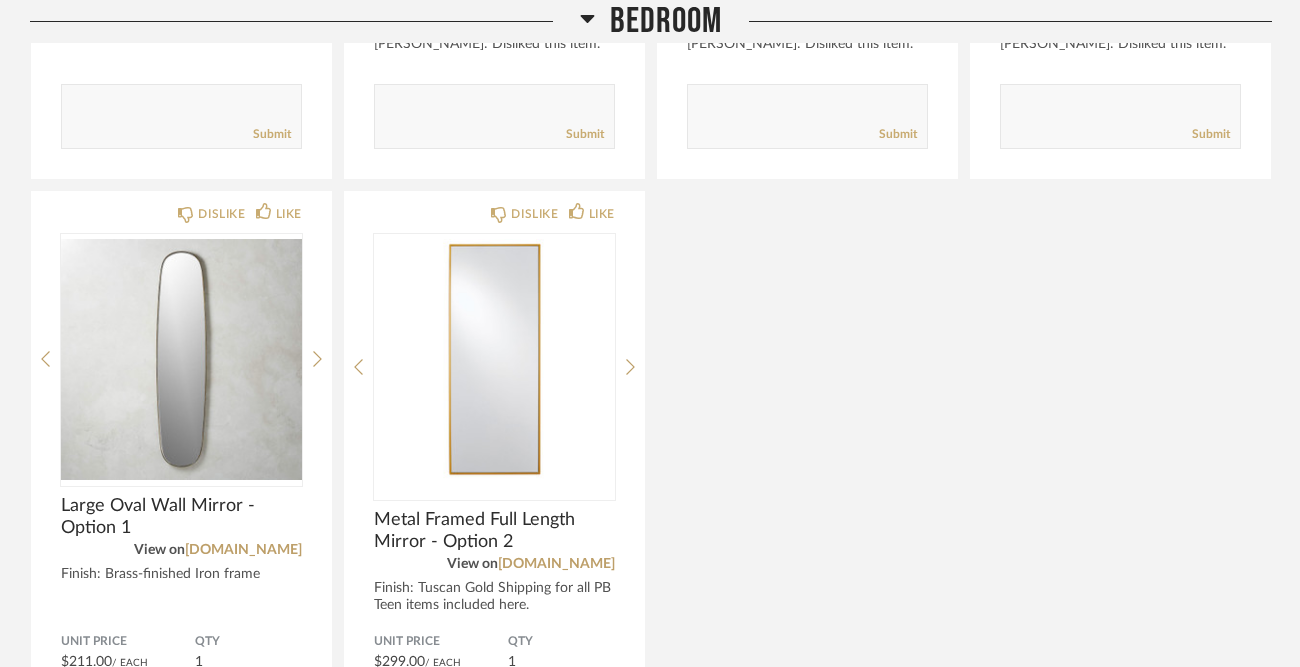 scroll, scrollTop: 2272, scrollLeft: 0, axis: vertical 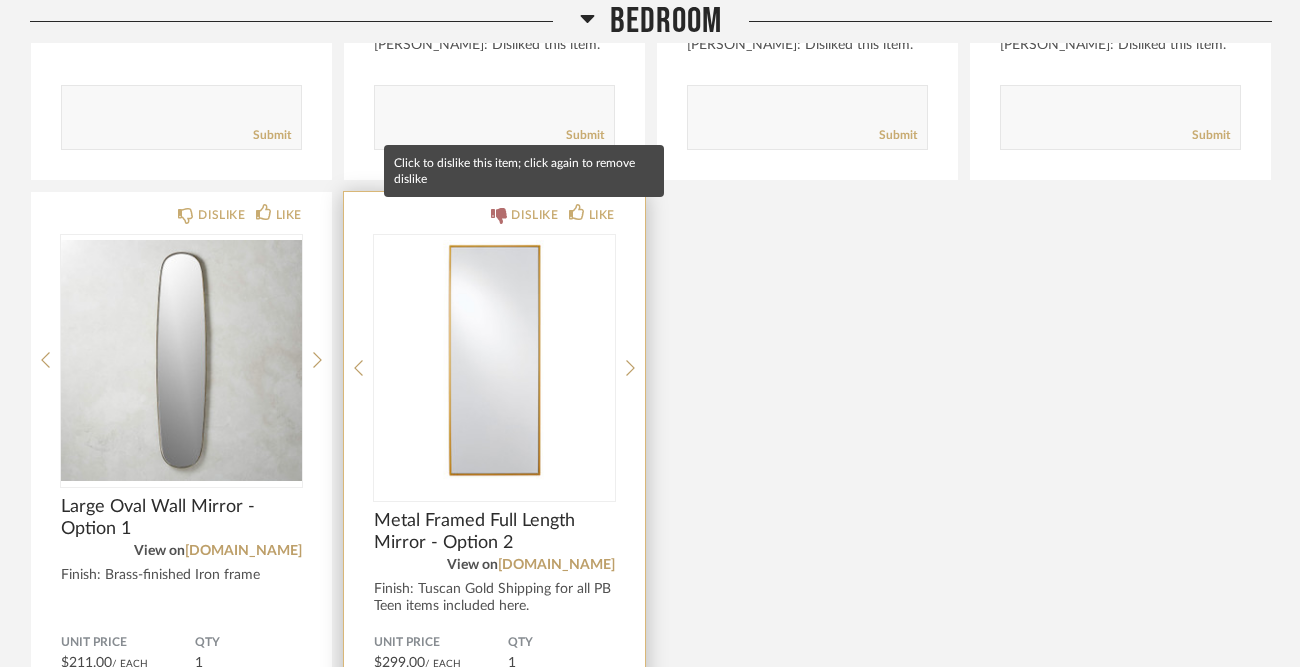 click on "DISLIKE" 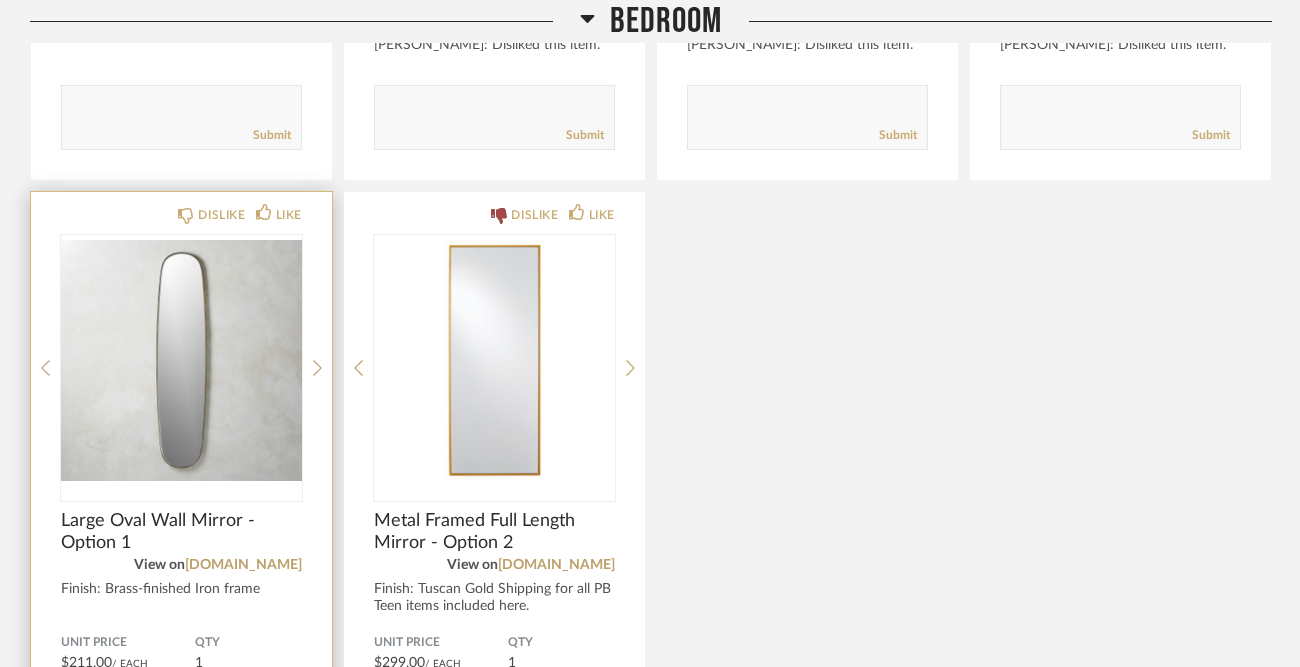 scroll, scrollTop: 2466, scrollLeft: 0, axis: vertical 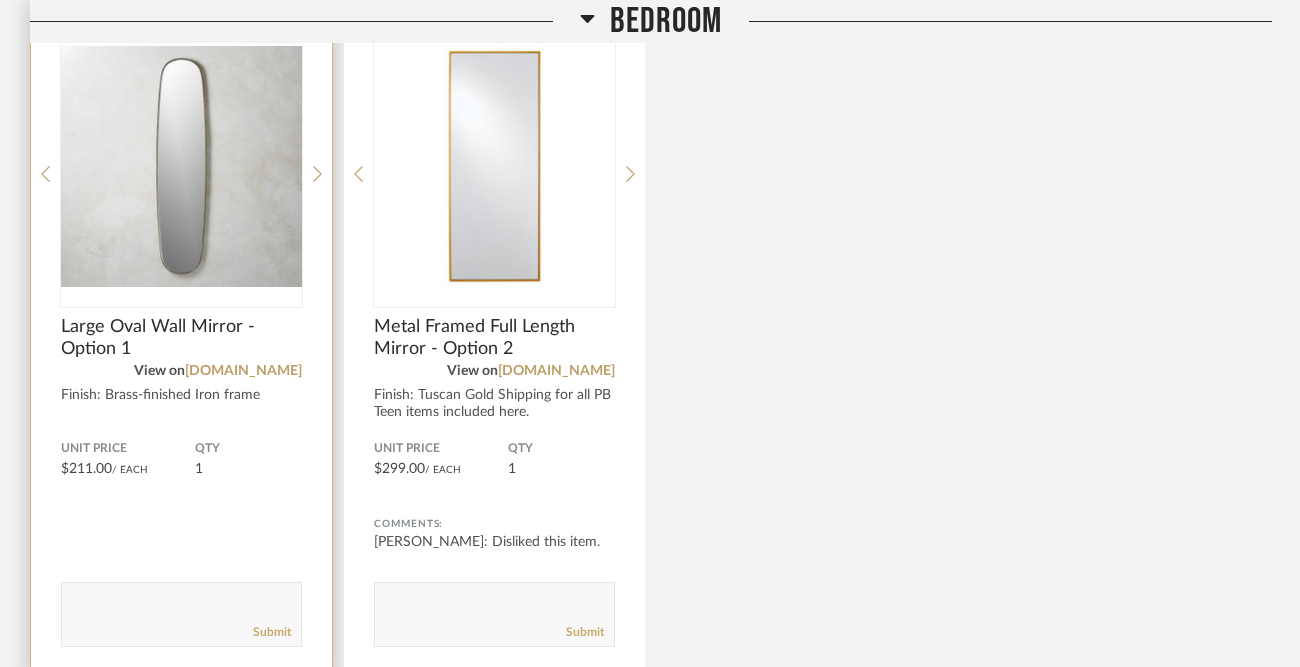 click 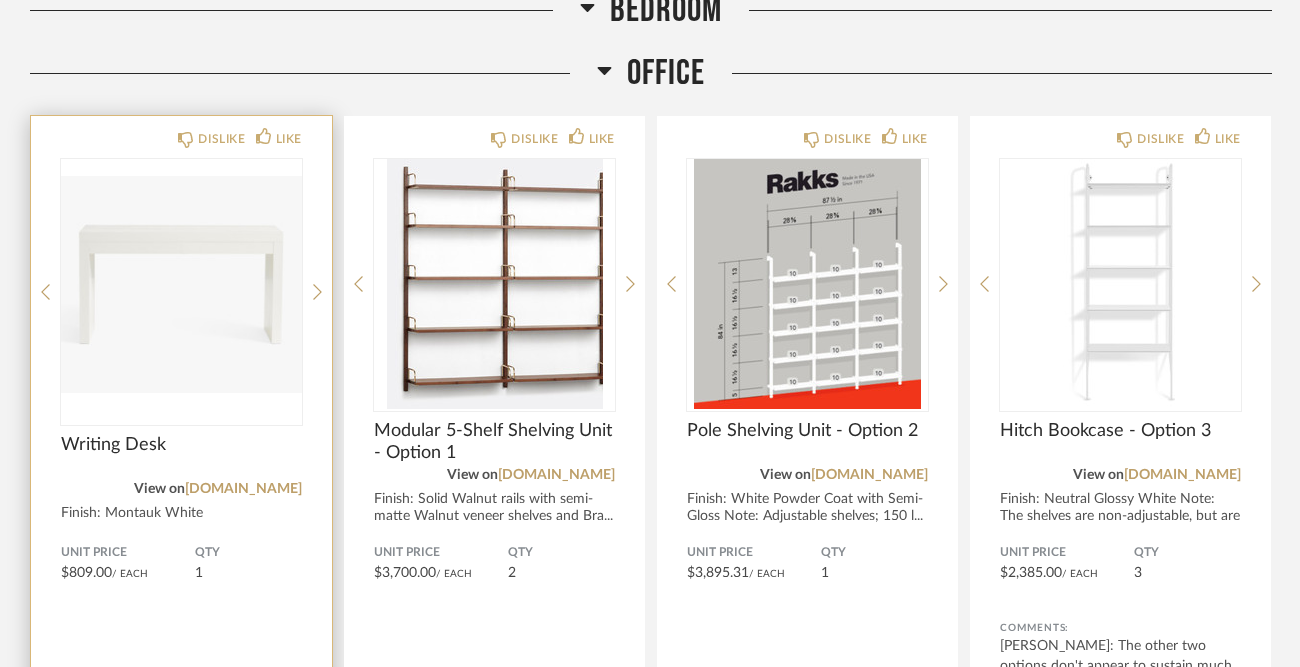scroll, scrollTop: 3209, scrollLeft: 0, axis: vertical 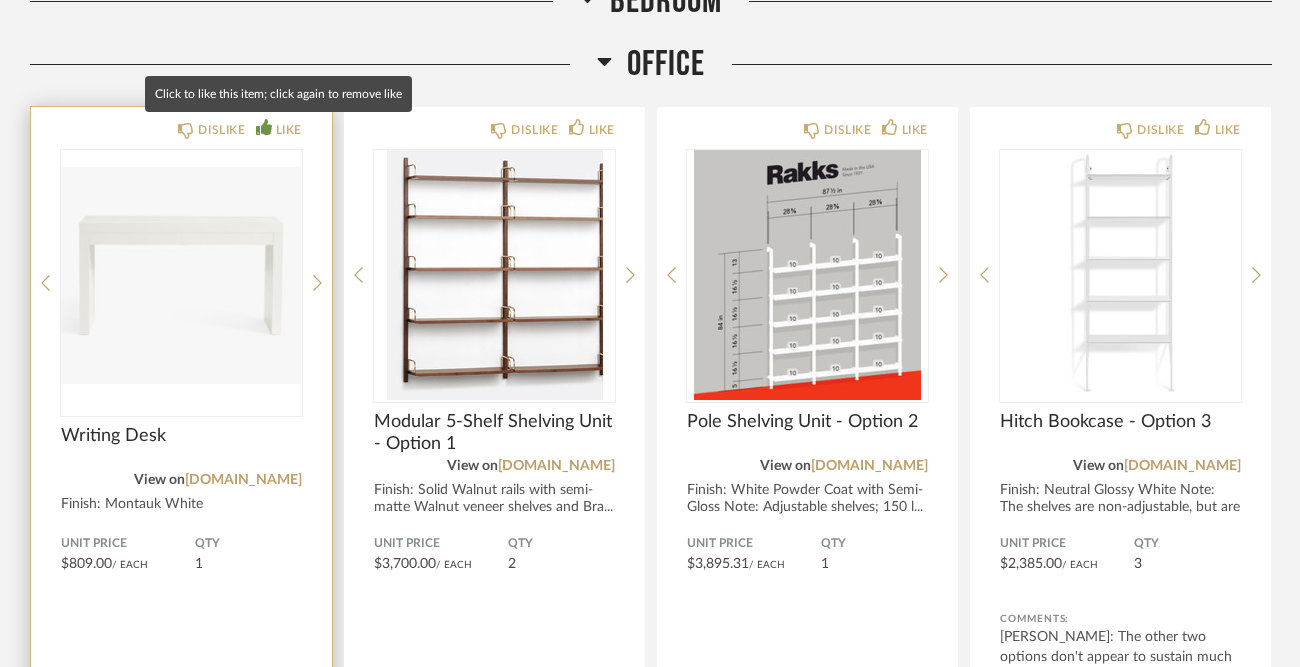 click on "LIKE" 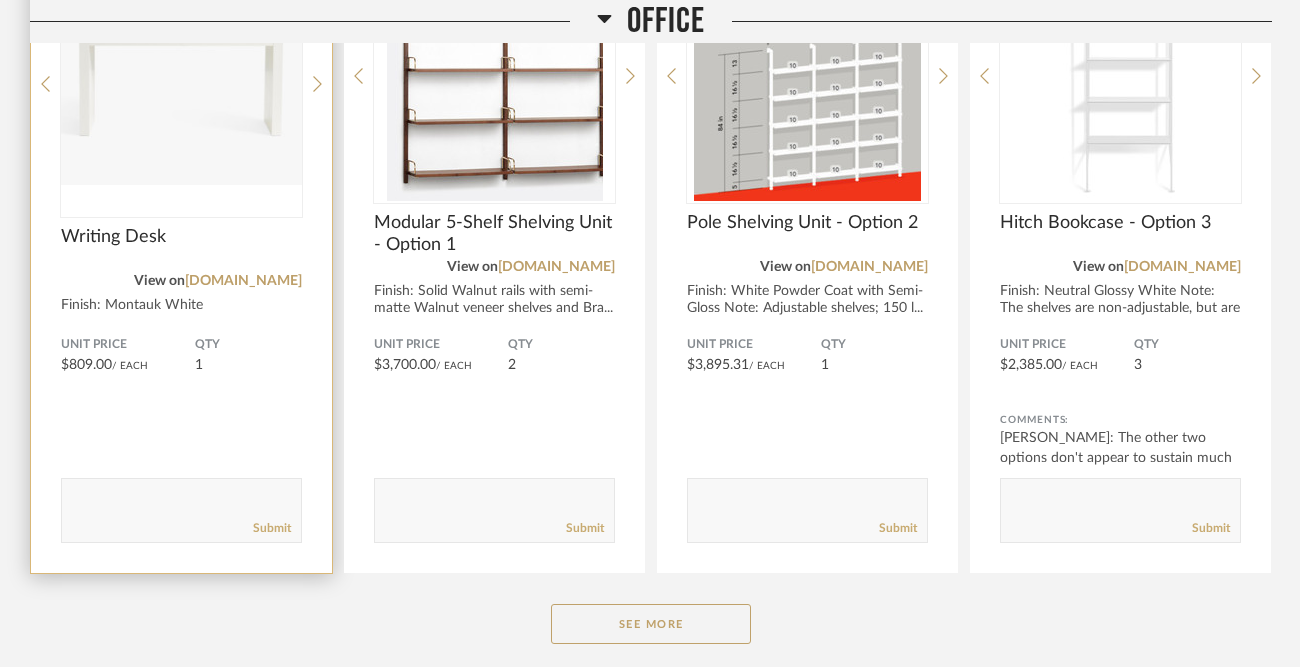 scroll, scrollTop: 3433, scrollLeft: 0, axis: vertical 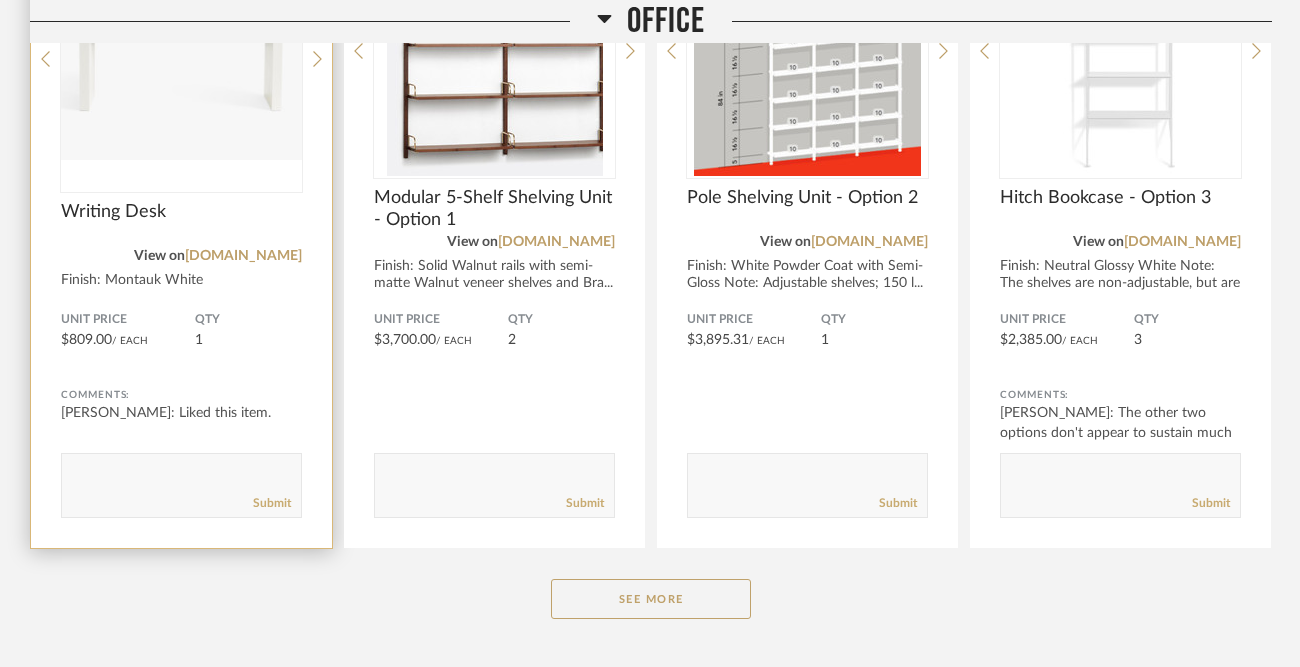 click 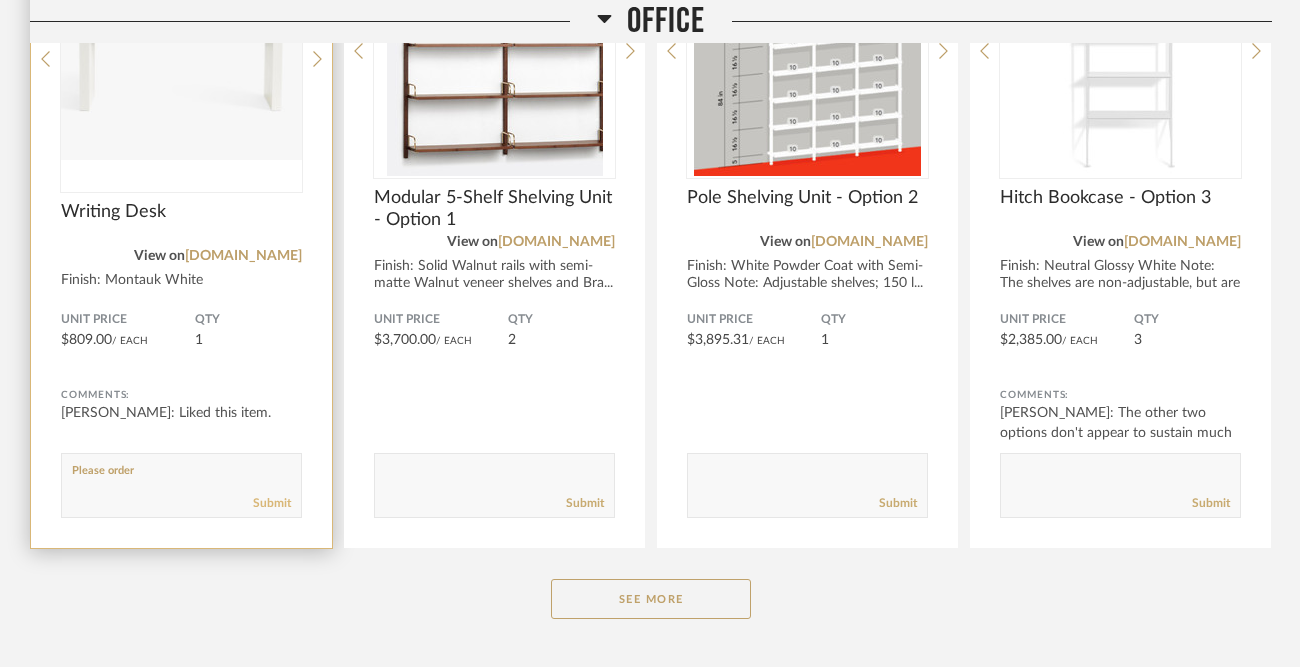 type on "Please order" 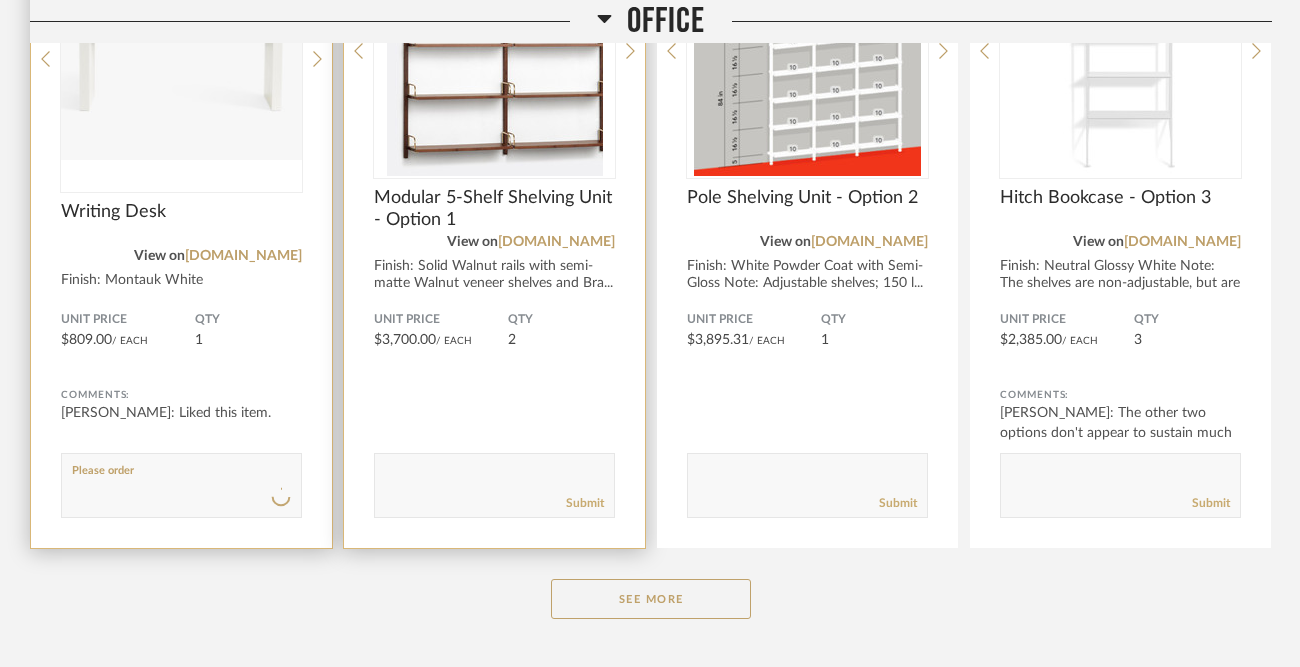 type 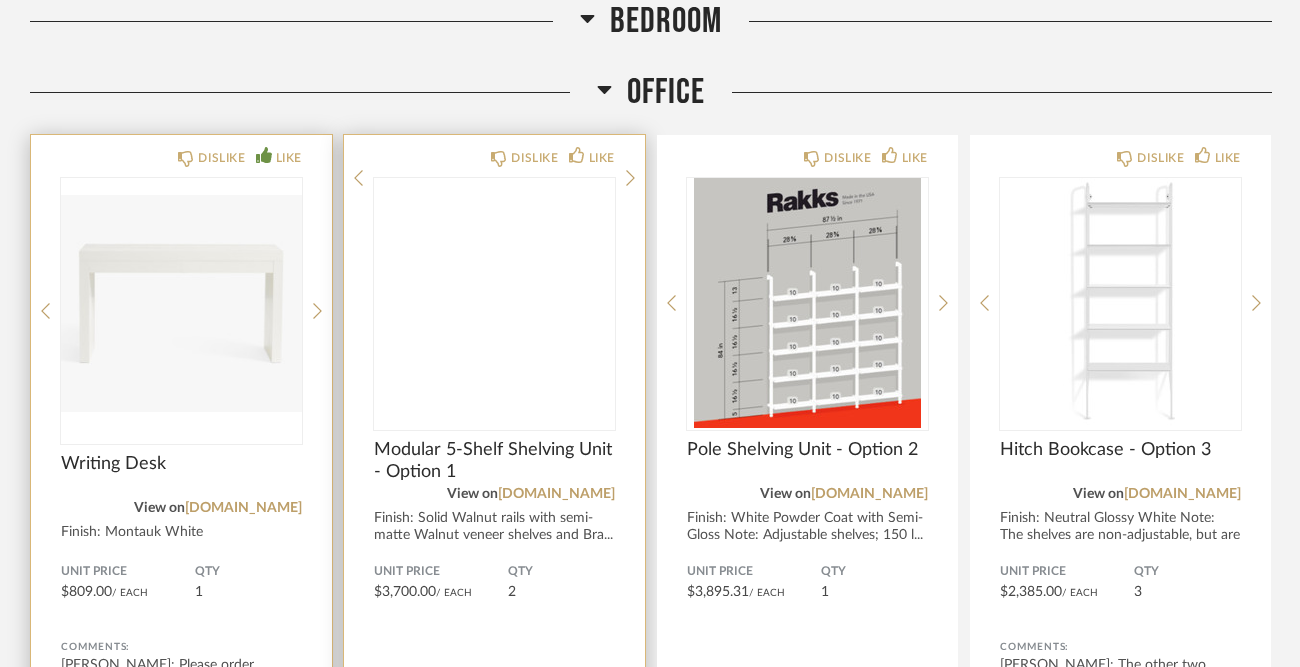 scroll, scrollTop: 3178, scrollLeft: 0, axis: vertical 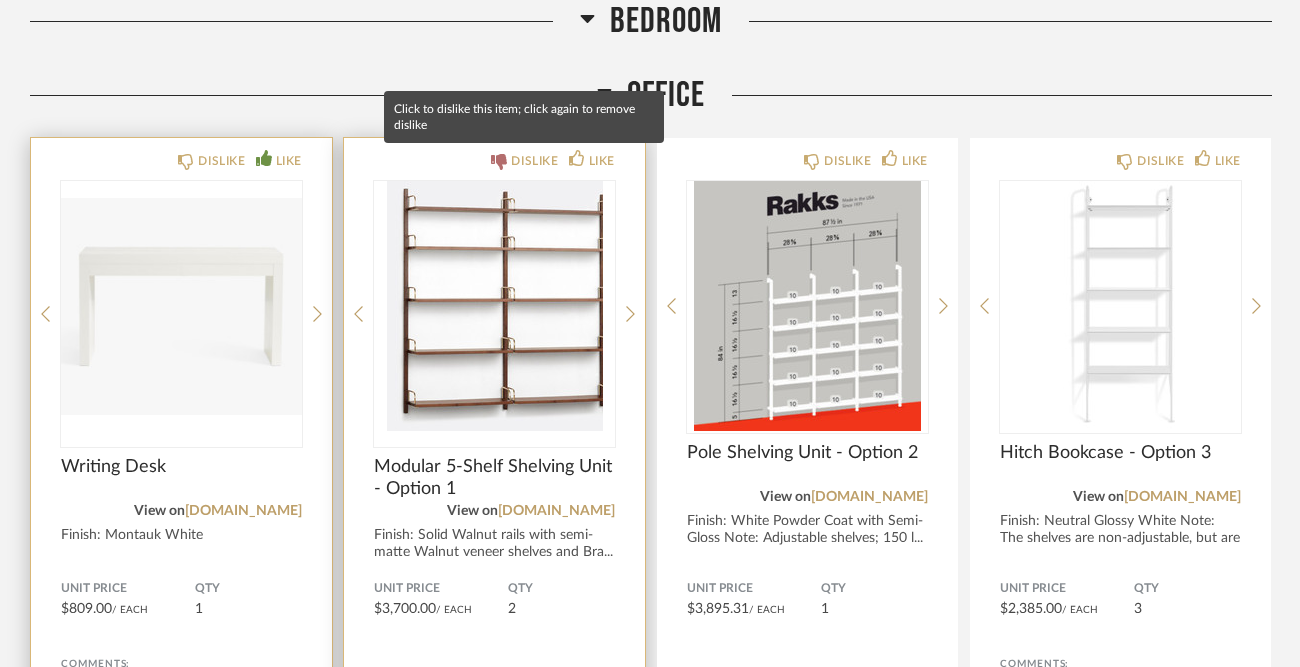 click on "DISLIKE" 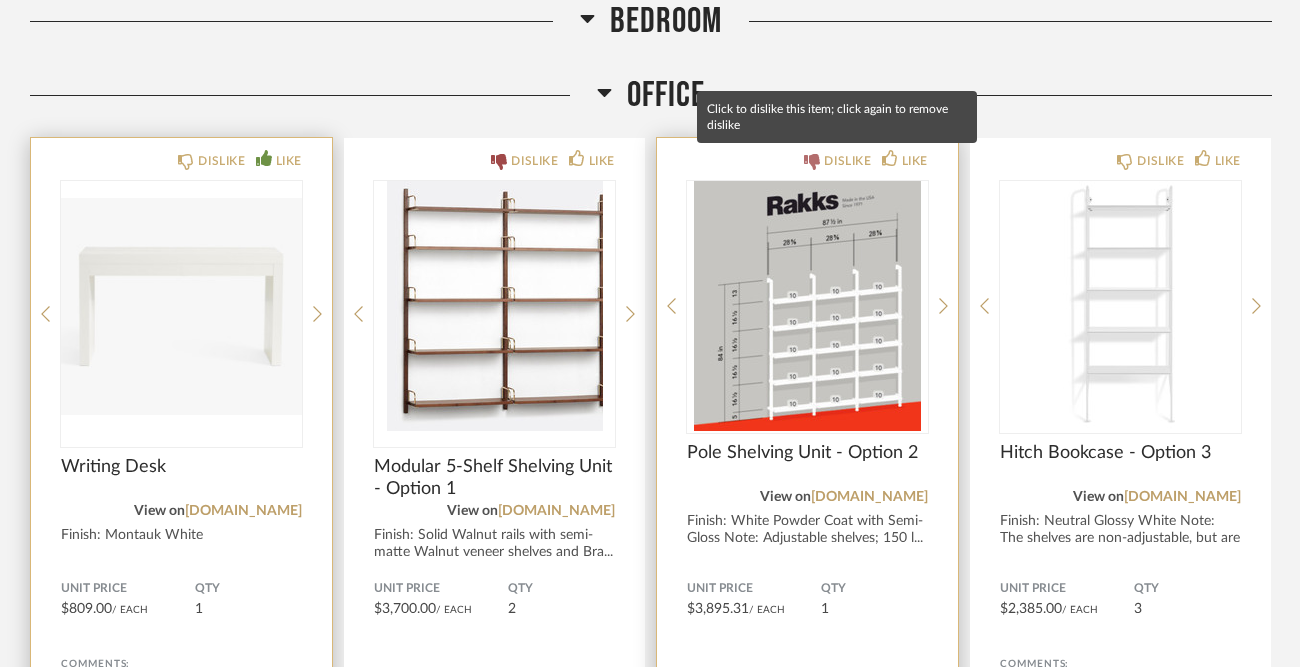 click on "DISLIKE" 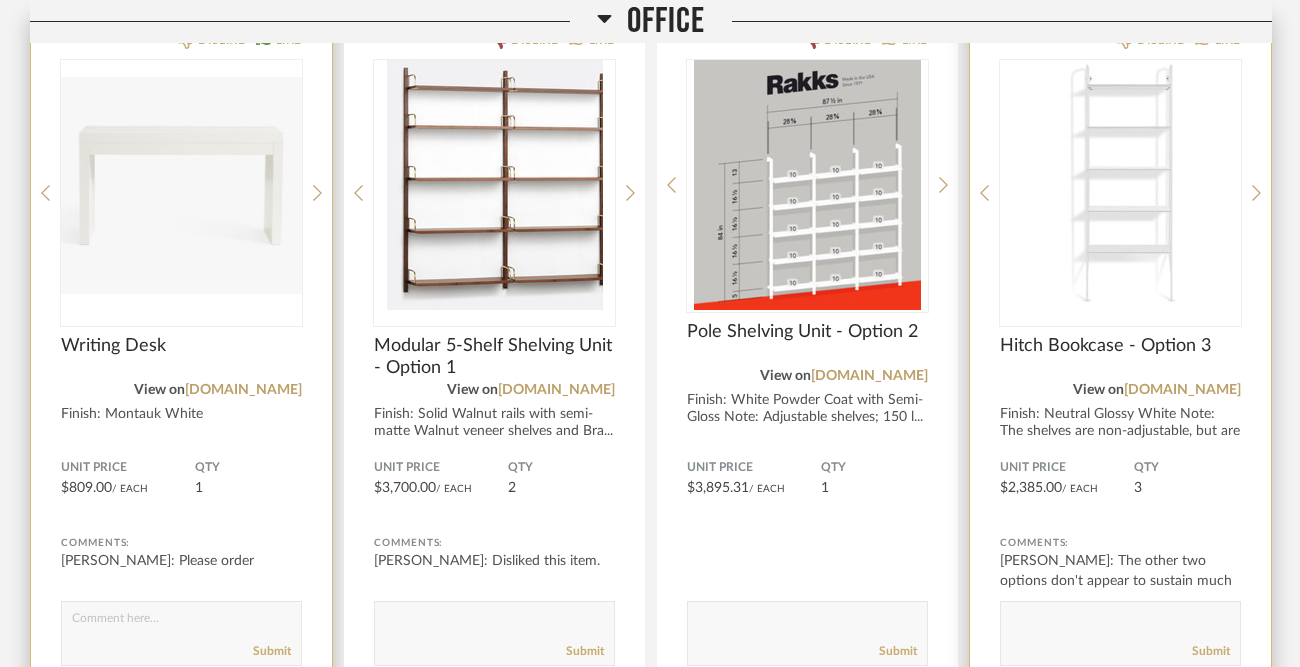 scroll, scrollTop: 3350, scrollLeft: 0, axis: vertical 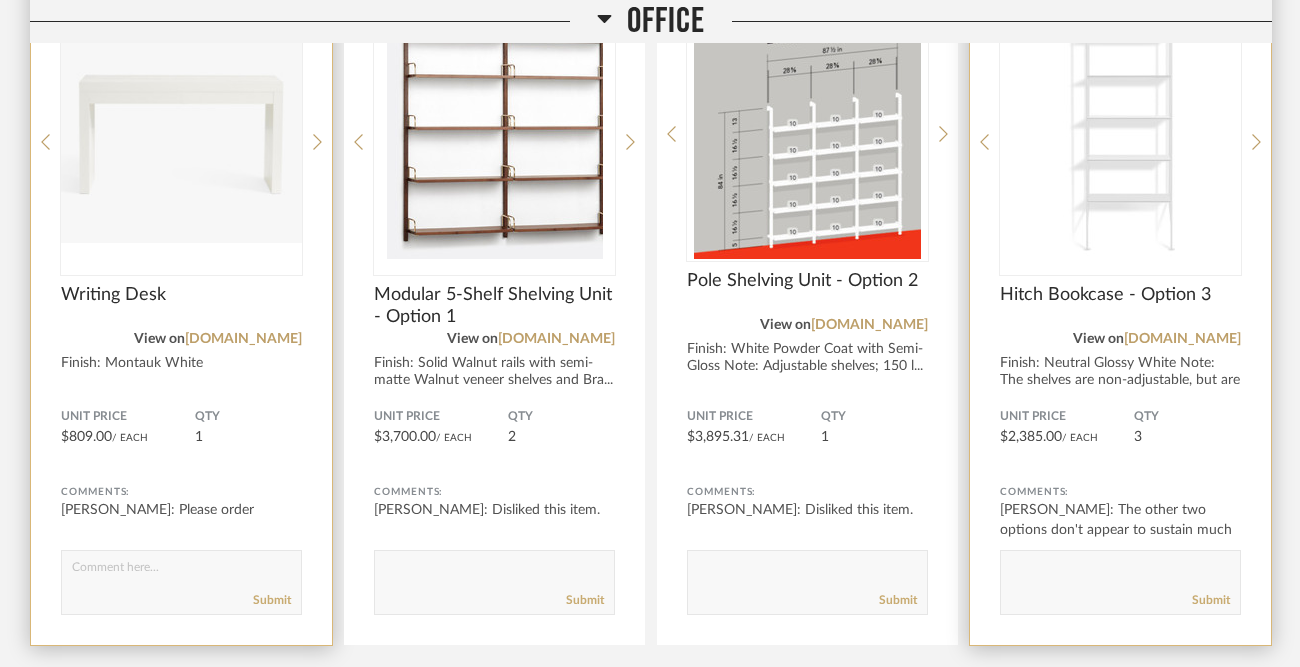 click 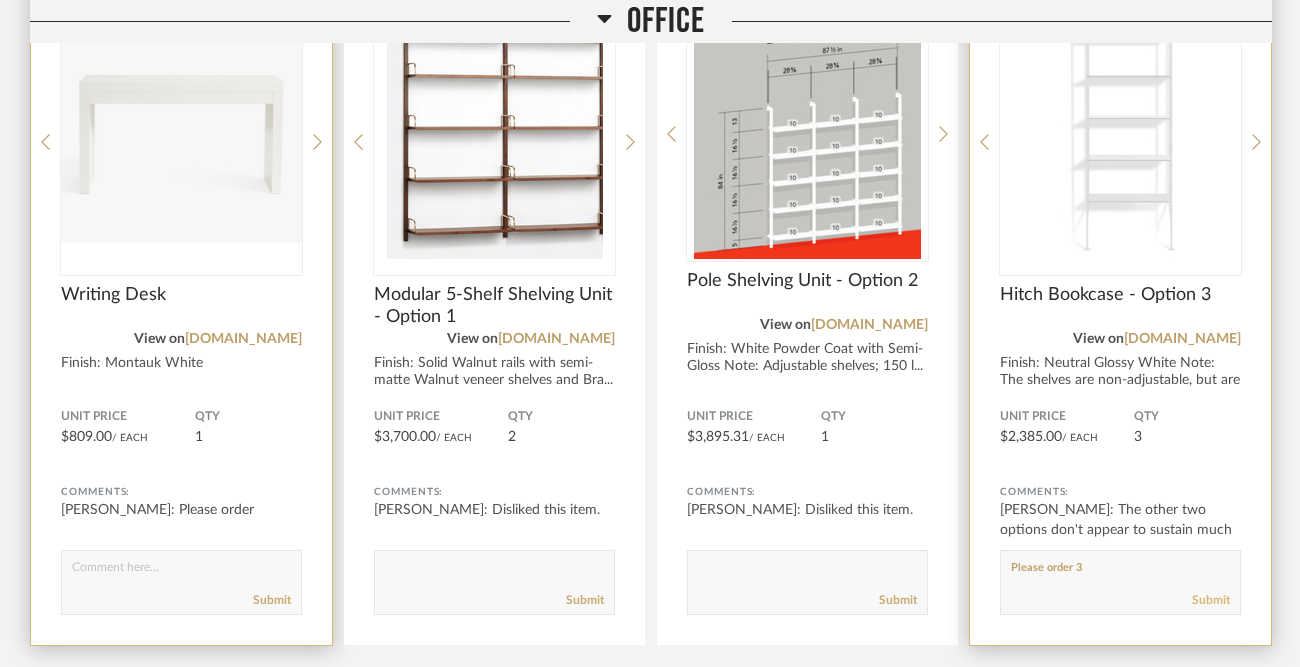 type on "Please order 3" 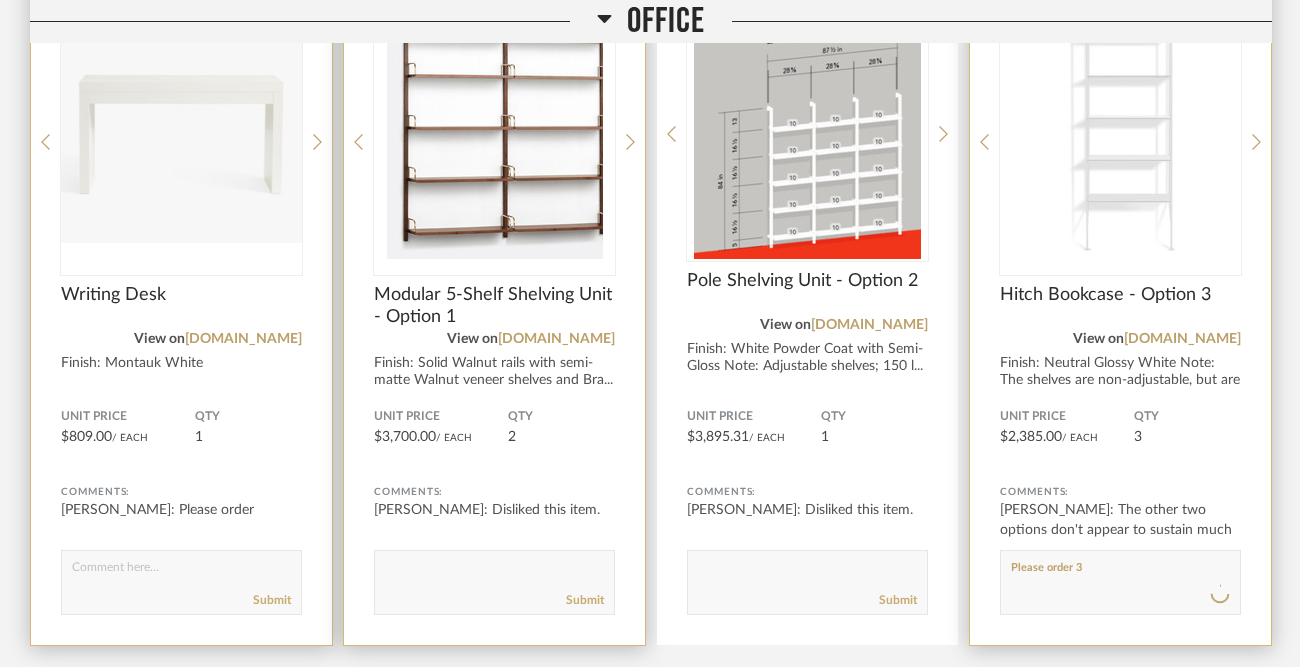 type 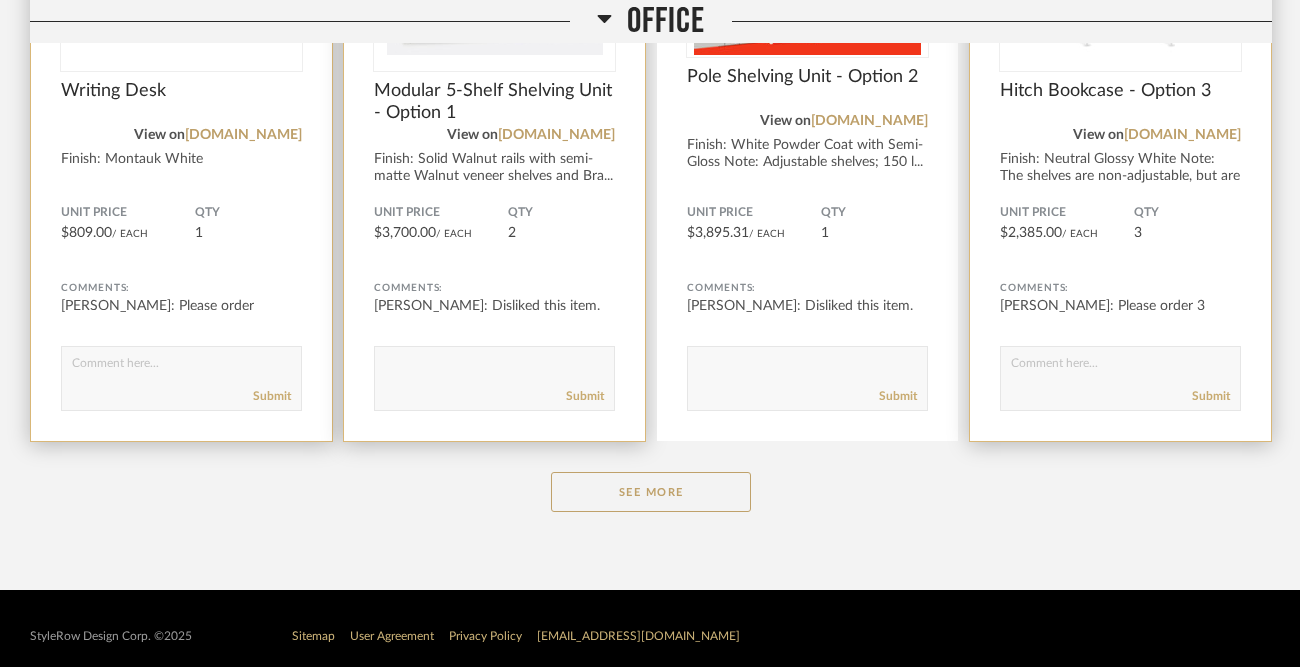 scroll, scrollTop: 3569, scrollLeft: 0, axis: vertical 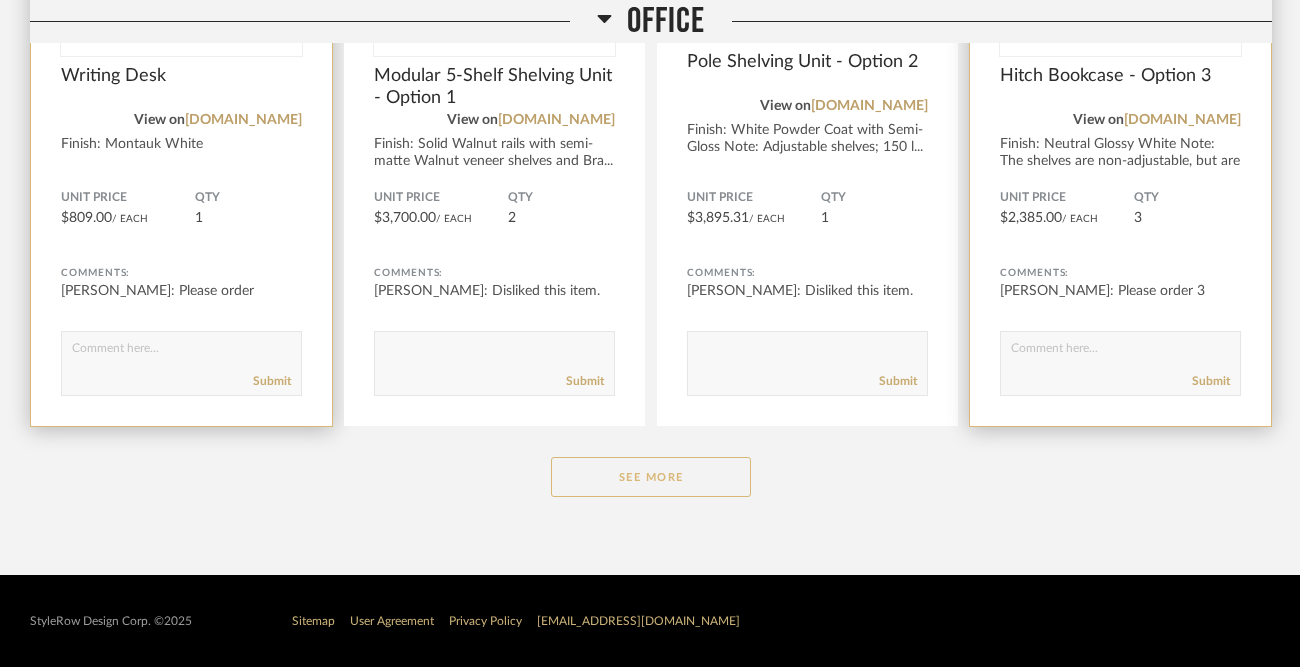 click on "See More" 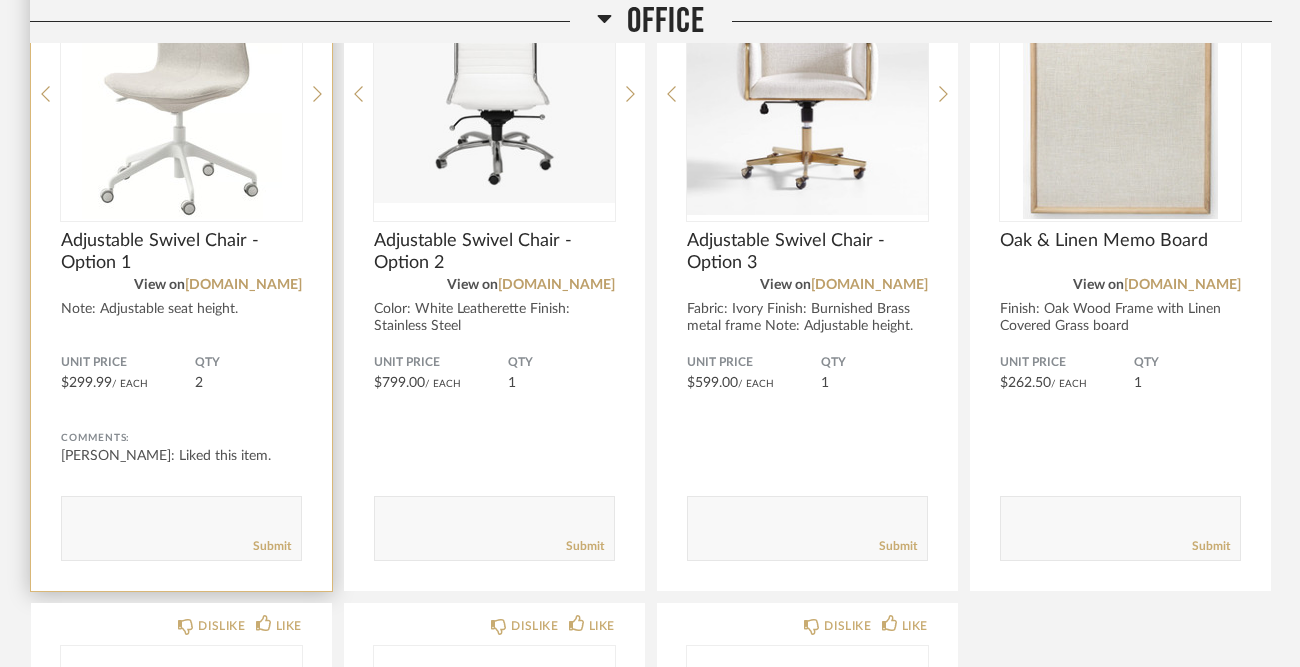 scroll, scrollTop: 4104, scrollLeft: 0, axis: vertical 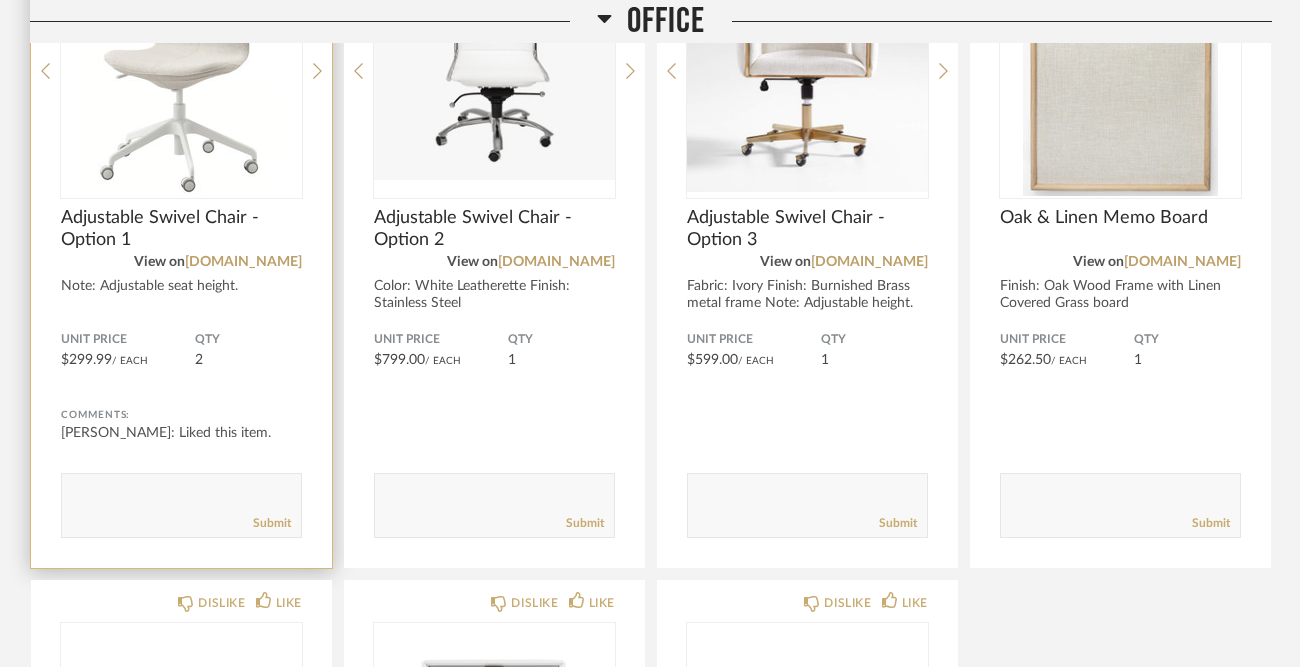 click 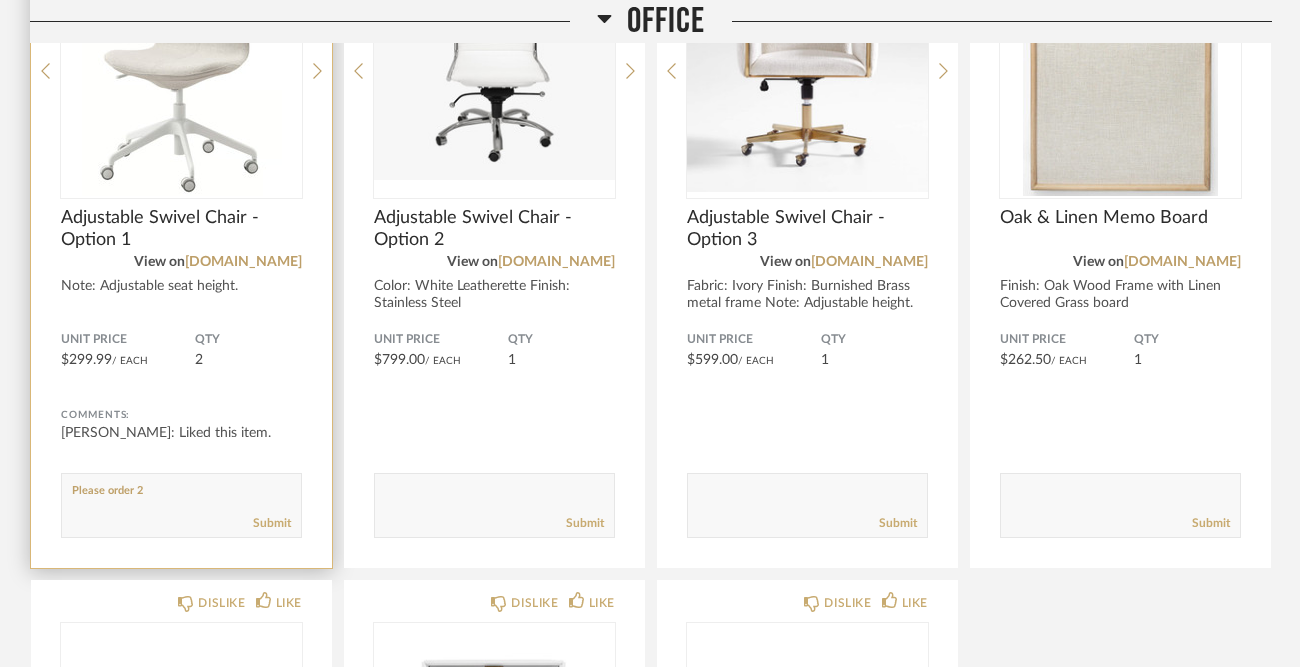 type on "Please order 2" 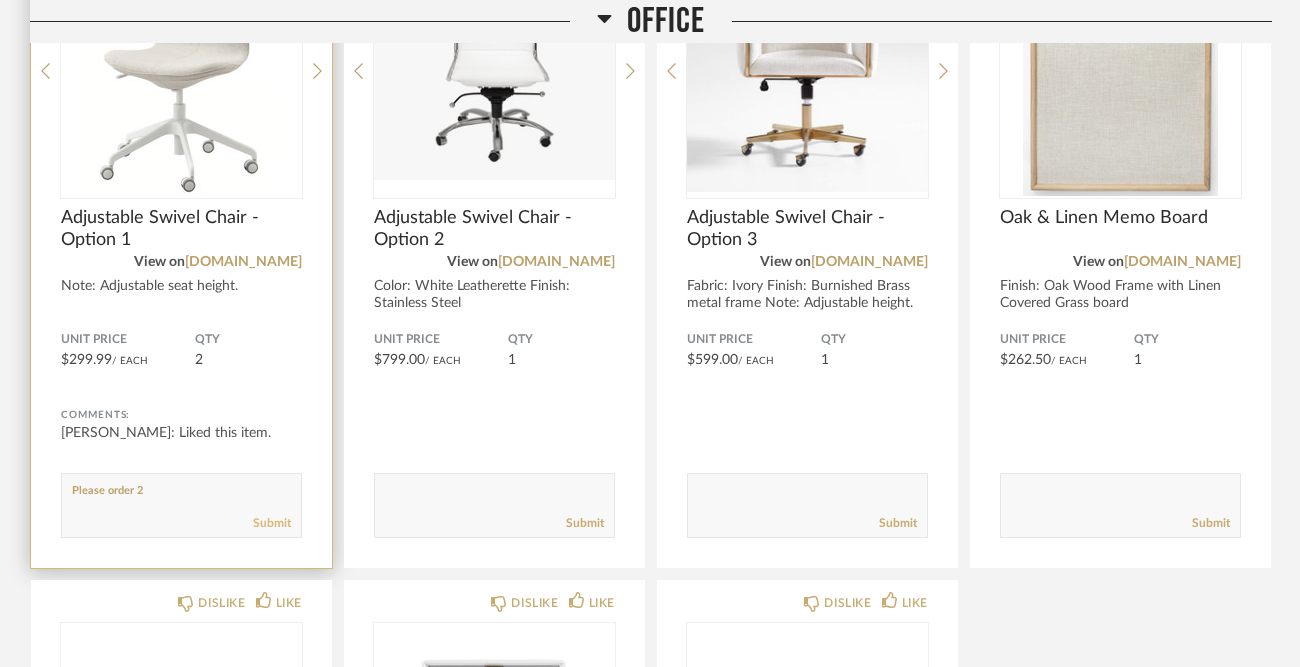 click on "Submit" 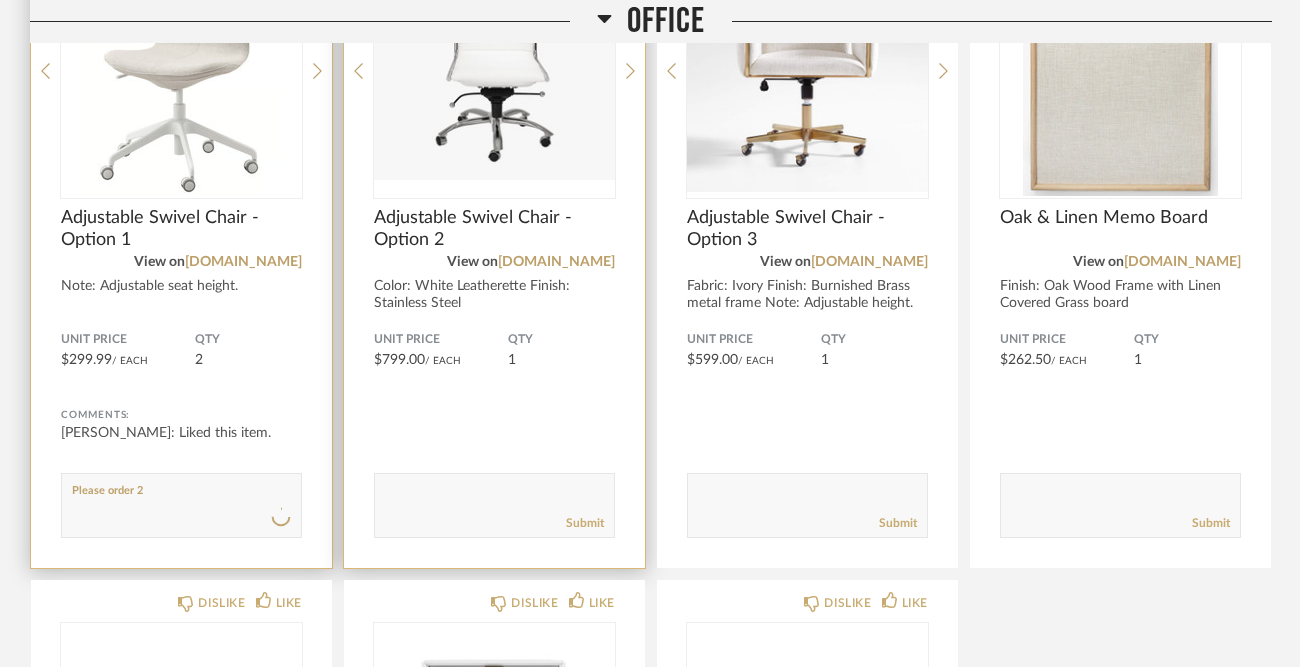 type 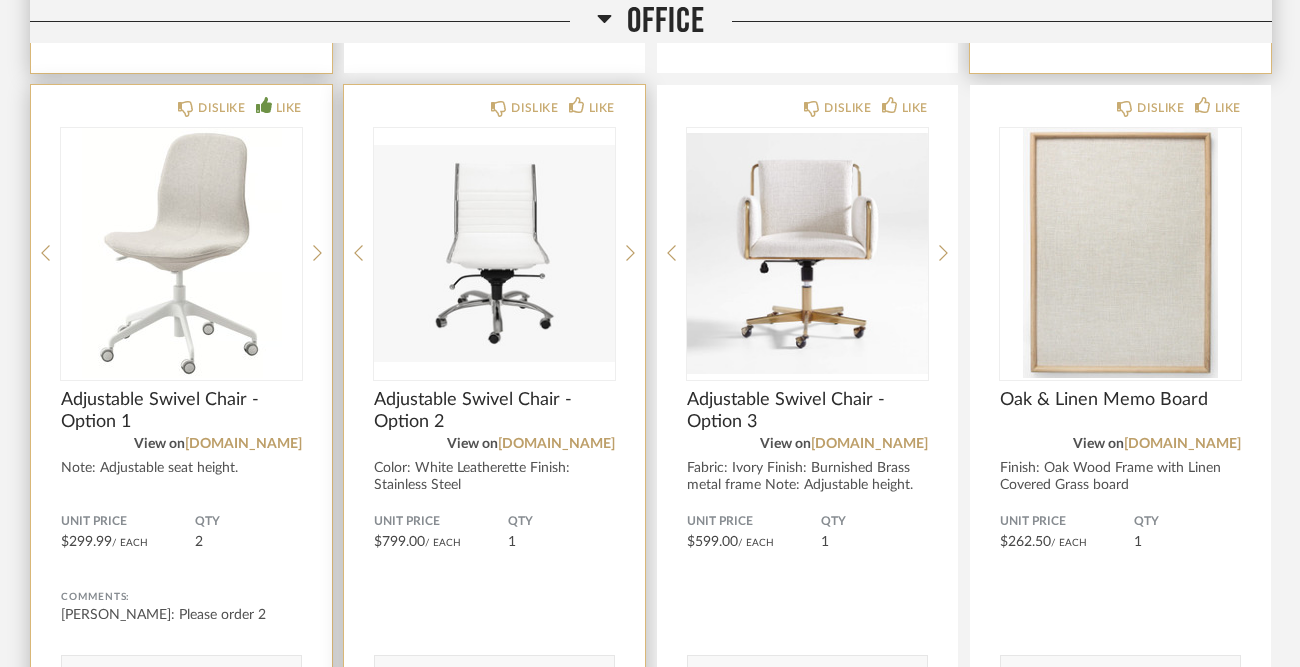 scroll, scrollTop: 3890, scrollLeft: 0, axis: vertical 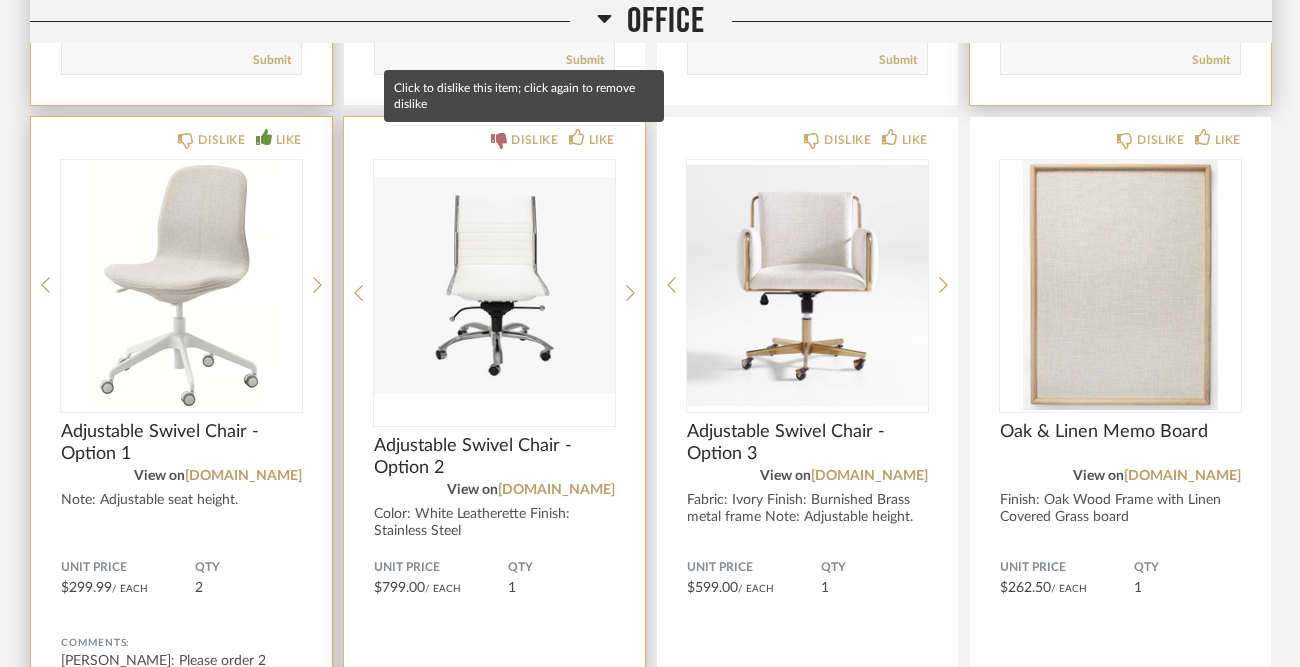 click on "DISLIKE" 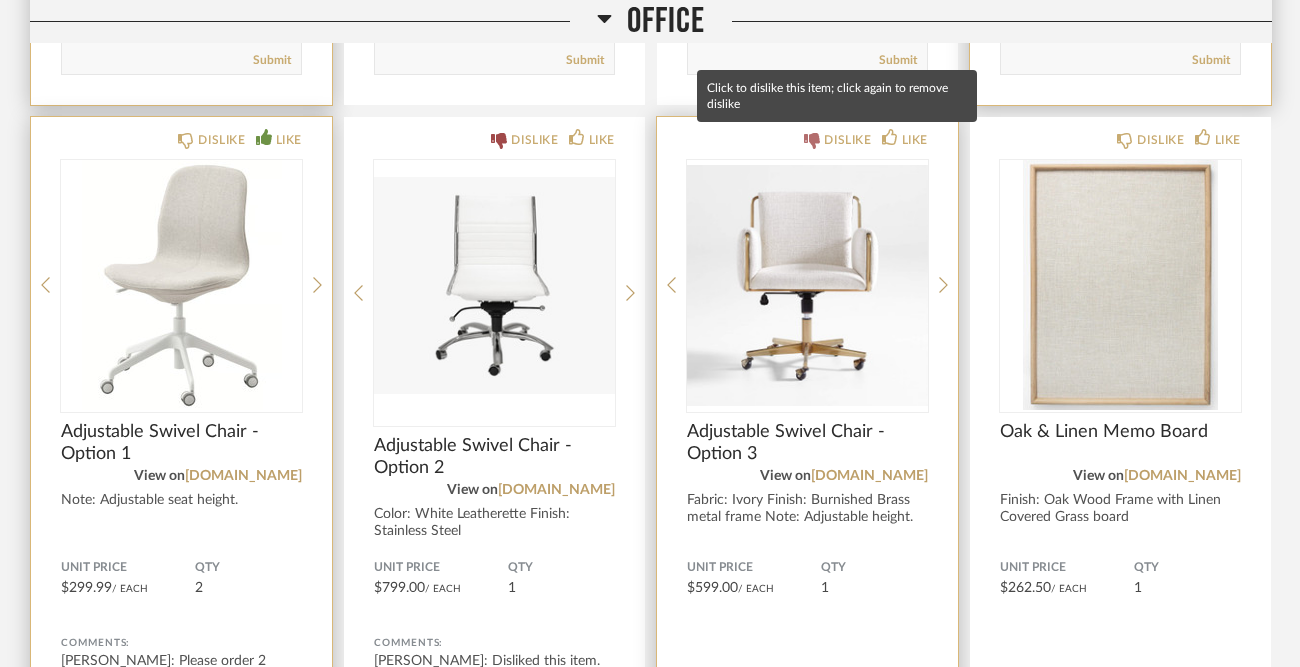 click on "DISLIKE" 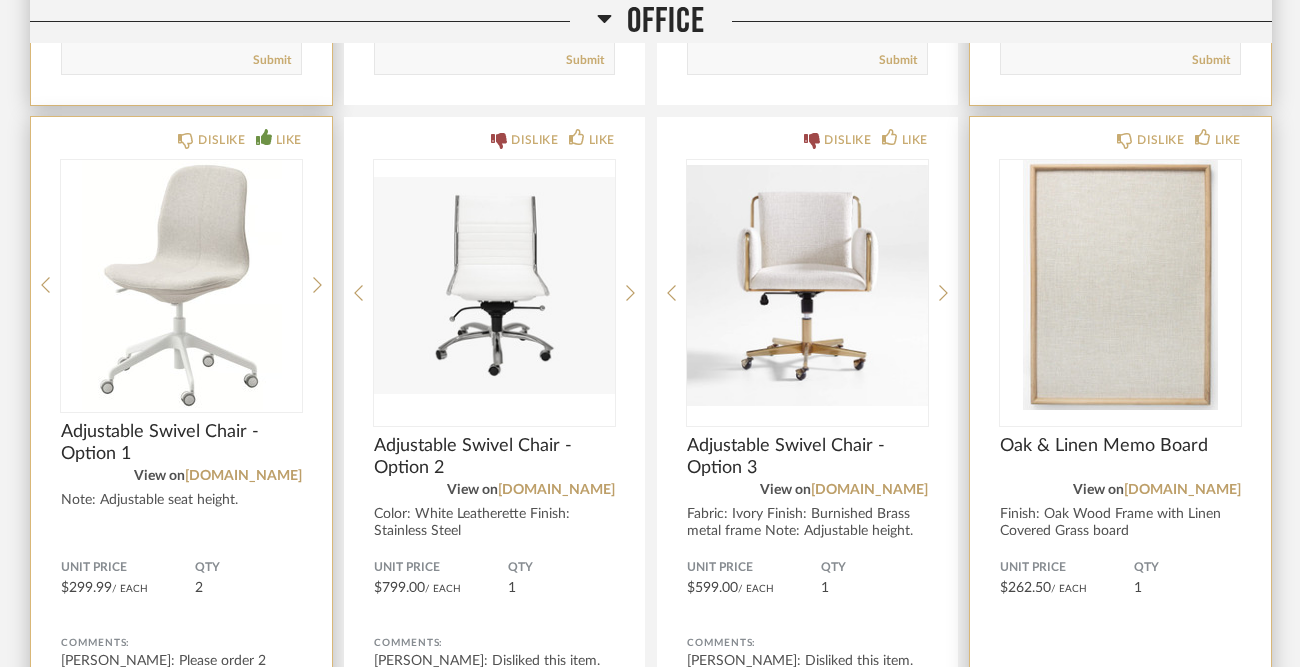 click on "DISLIKE LIKE Oak & Linen Memo Board View on  [DOMAIN_NAME]  Finish: Oak Wood Frame with Linen Covered Grass board Unit Price $262.50  / Each  QTY  1 Comments:       Submit" 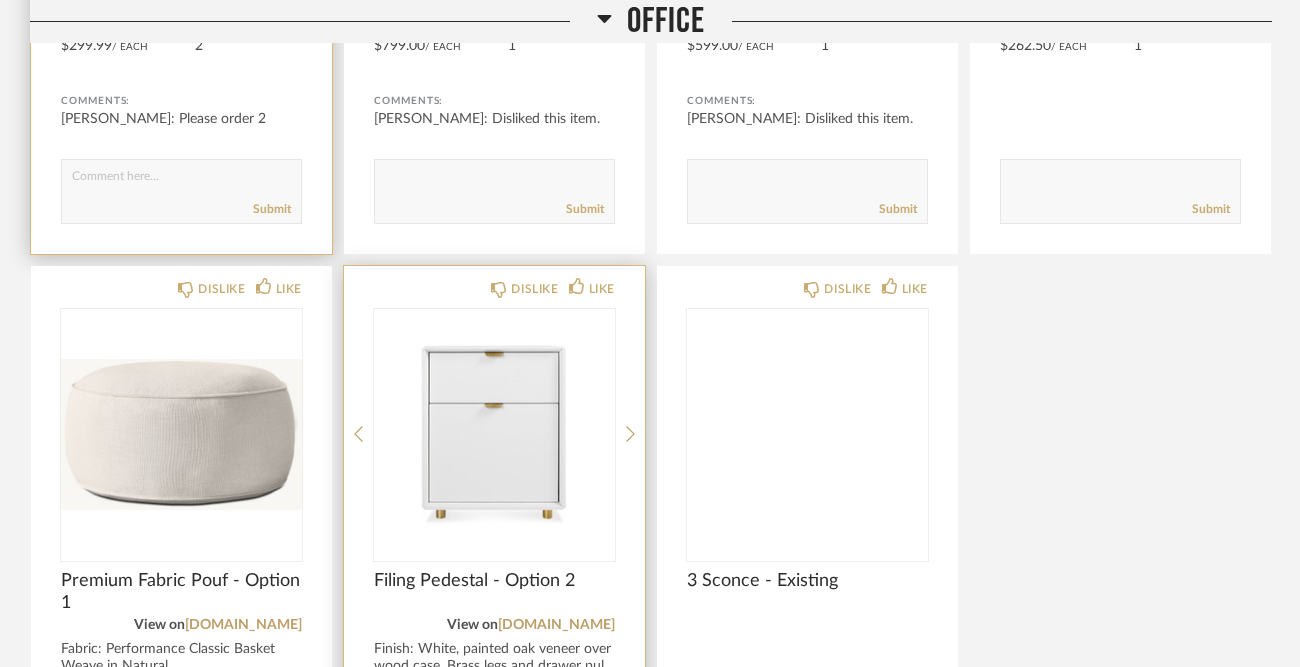scroll, scrollTop: 4443, scrollLeft: 0, axis: vertical 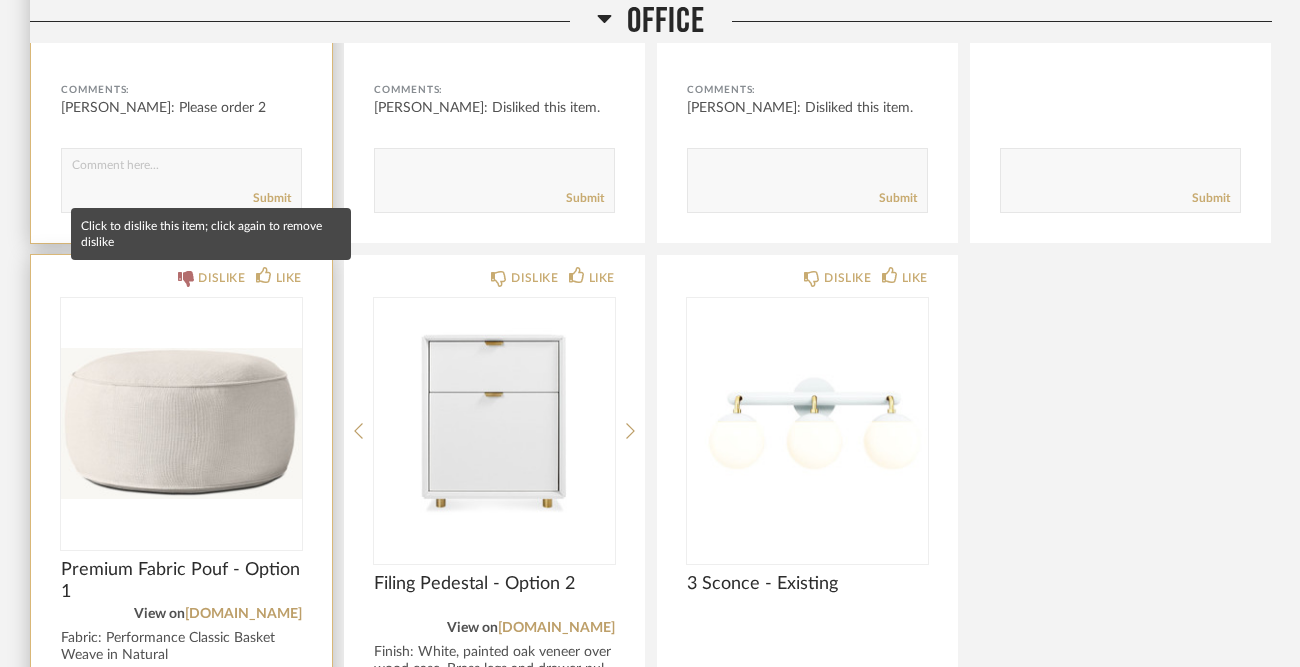 click on "DISLIKE" 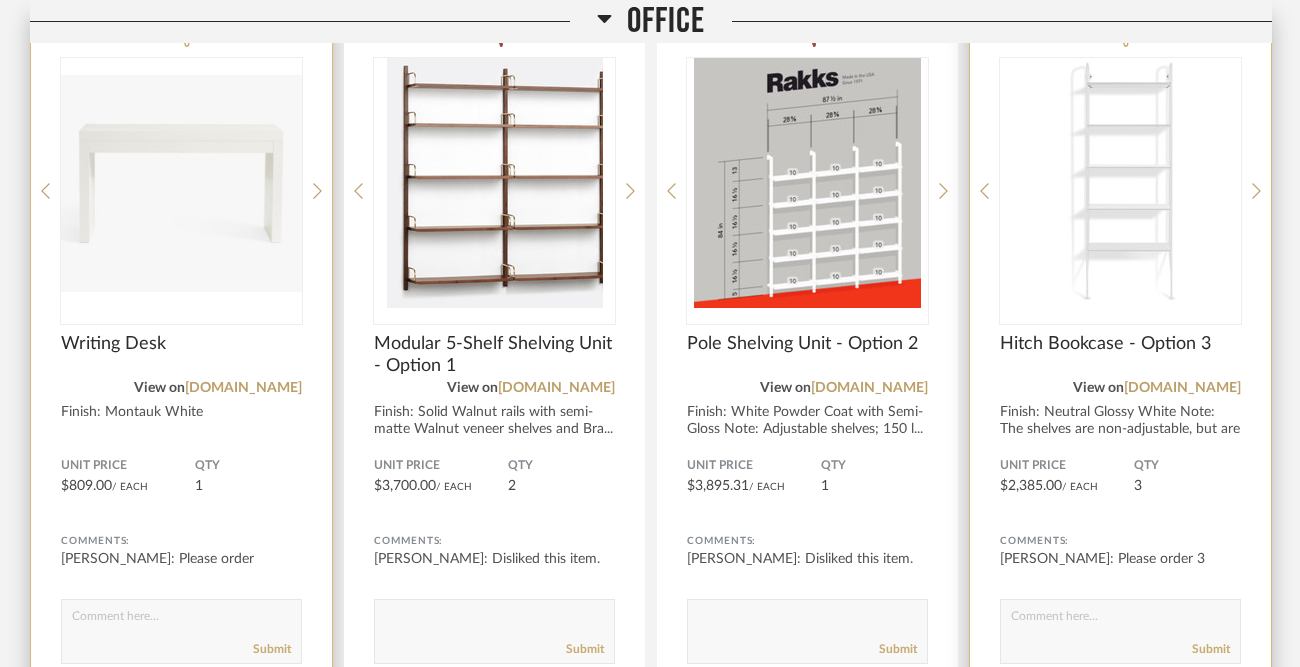 scroll, scrollTop: 3249, scrollLeft: 0, axis: vertical 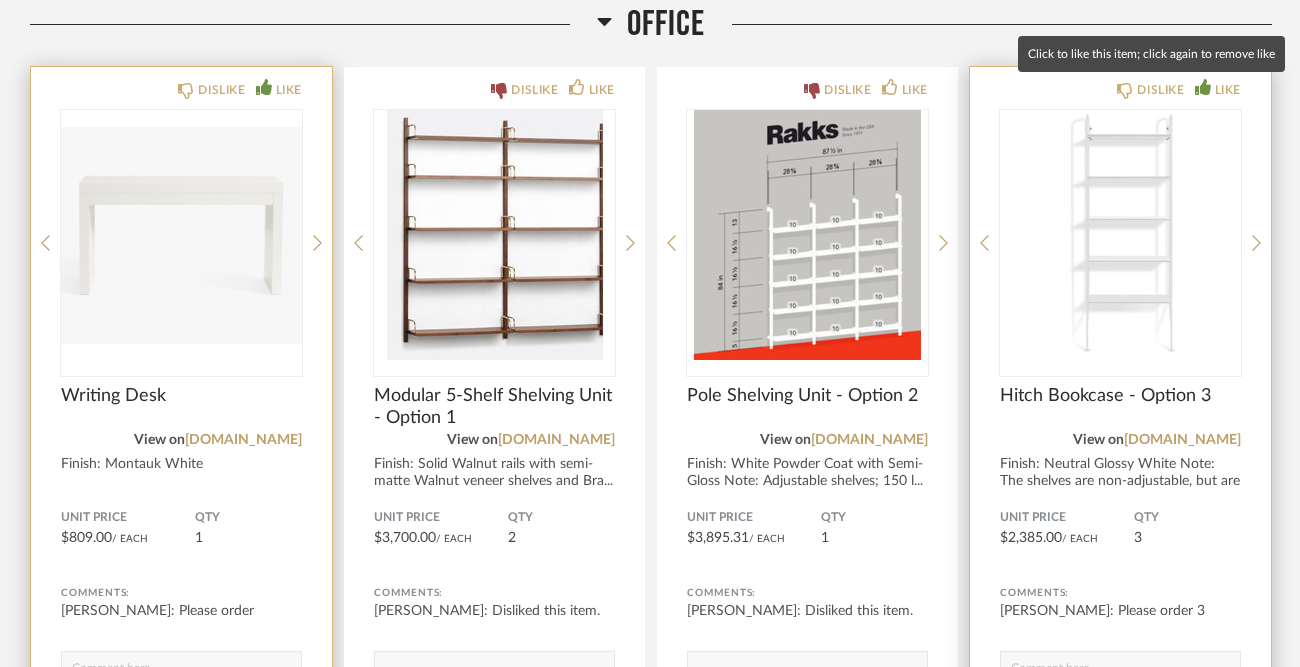 click on "LIKE" 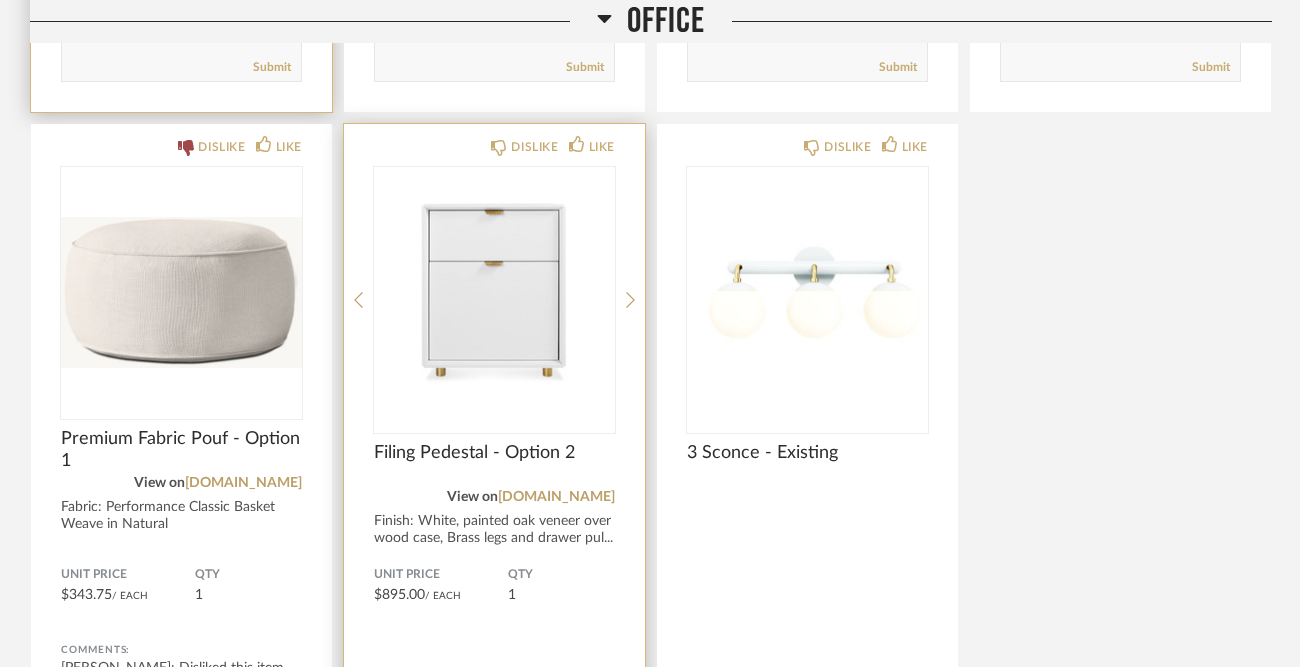 scroll, scrollTop: 4575, scrollLeft: 0, axis: vertical 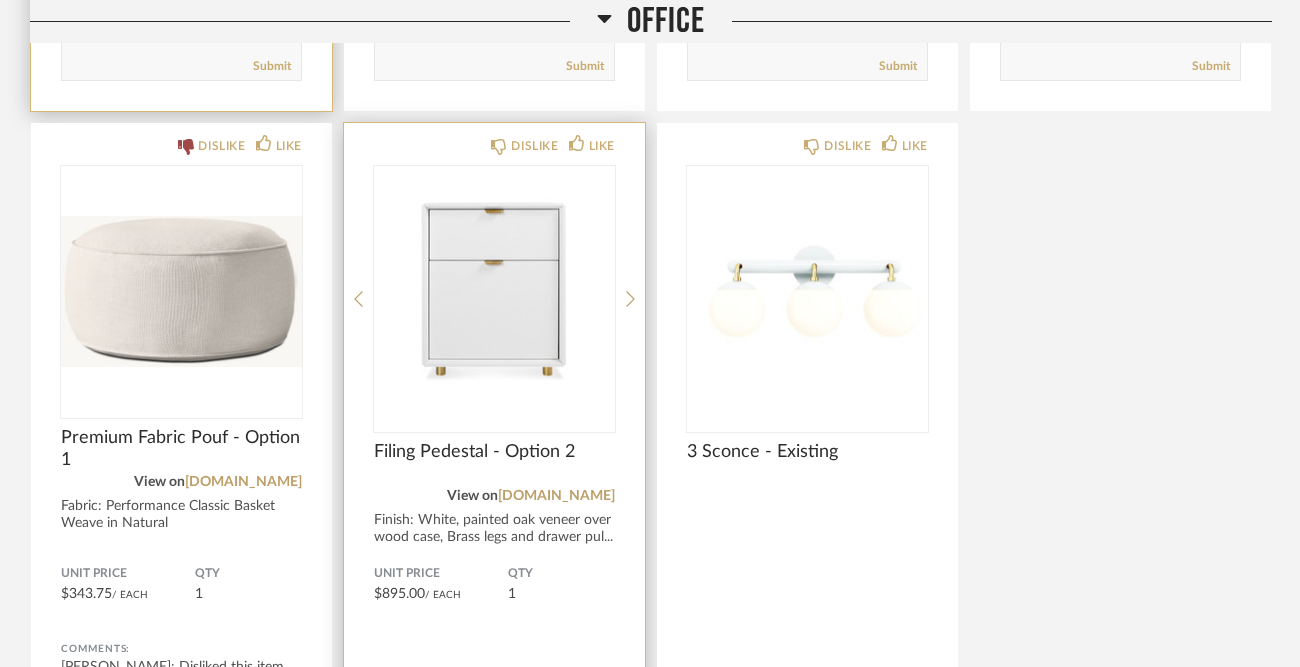 click at bounding box center (494, 291) 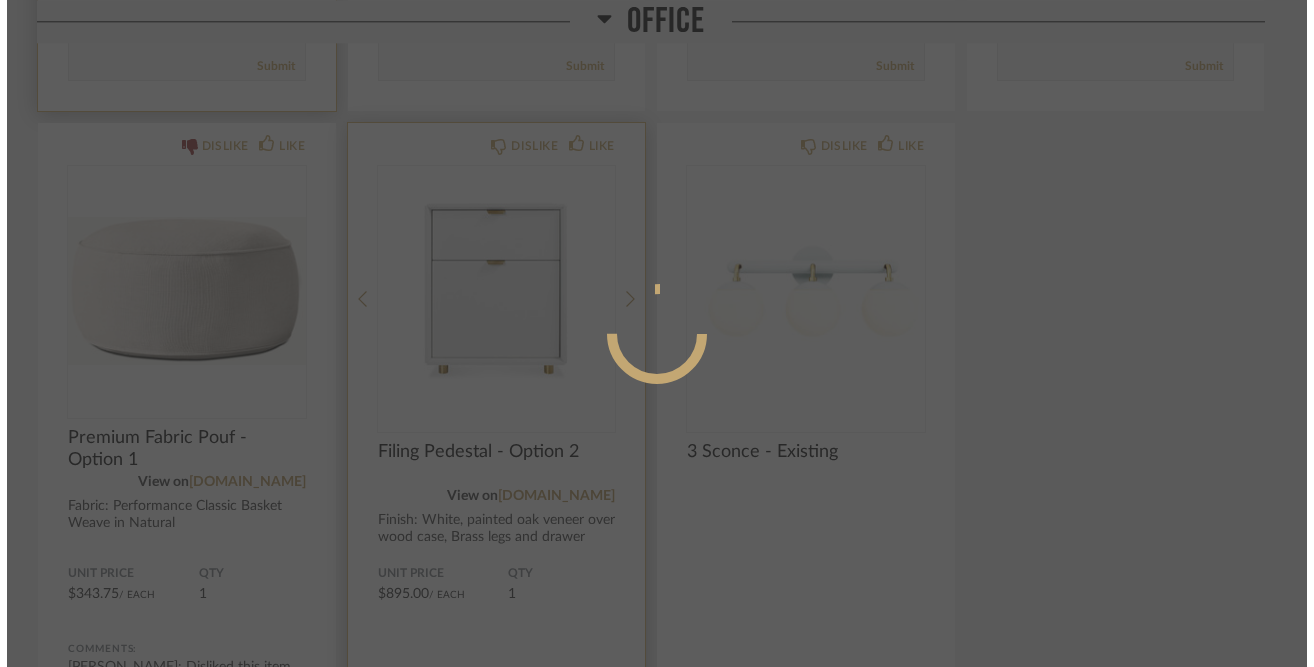 scroll, scrollTop: 0, scrollLeft: 0, axis: both 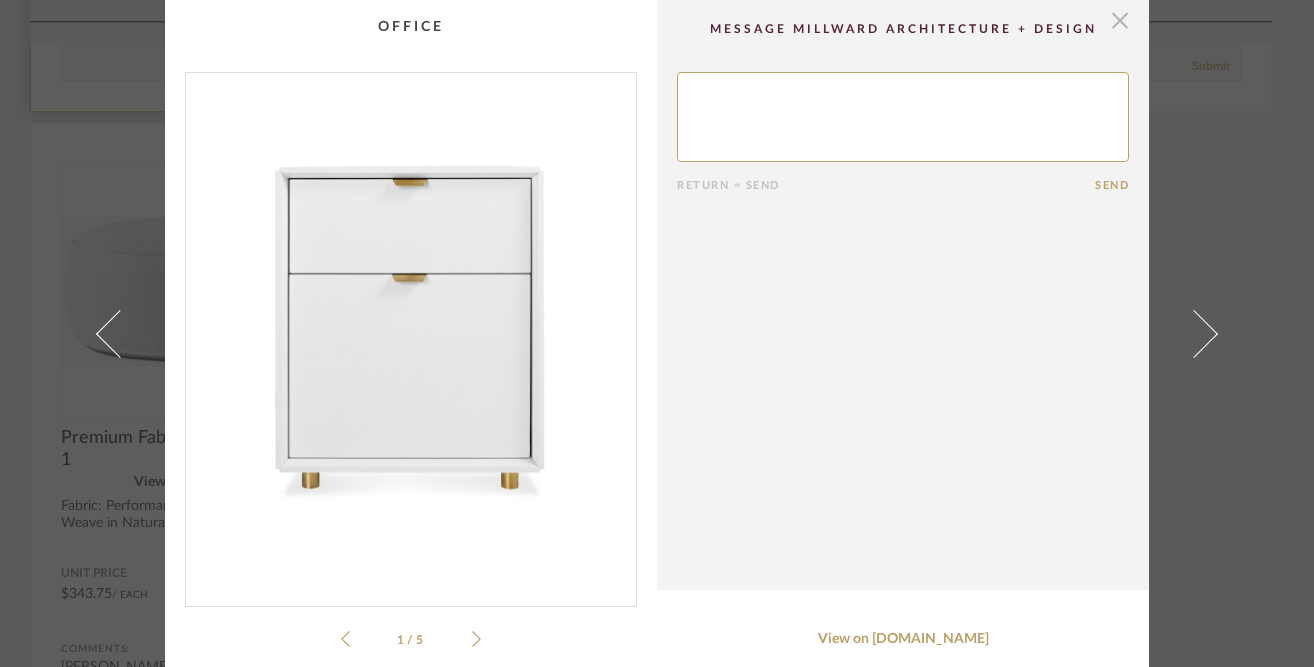 click at bounding box center (1120, 20) 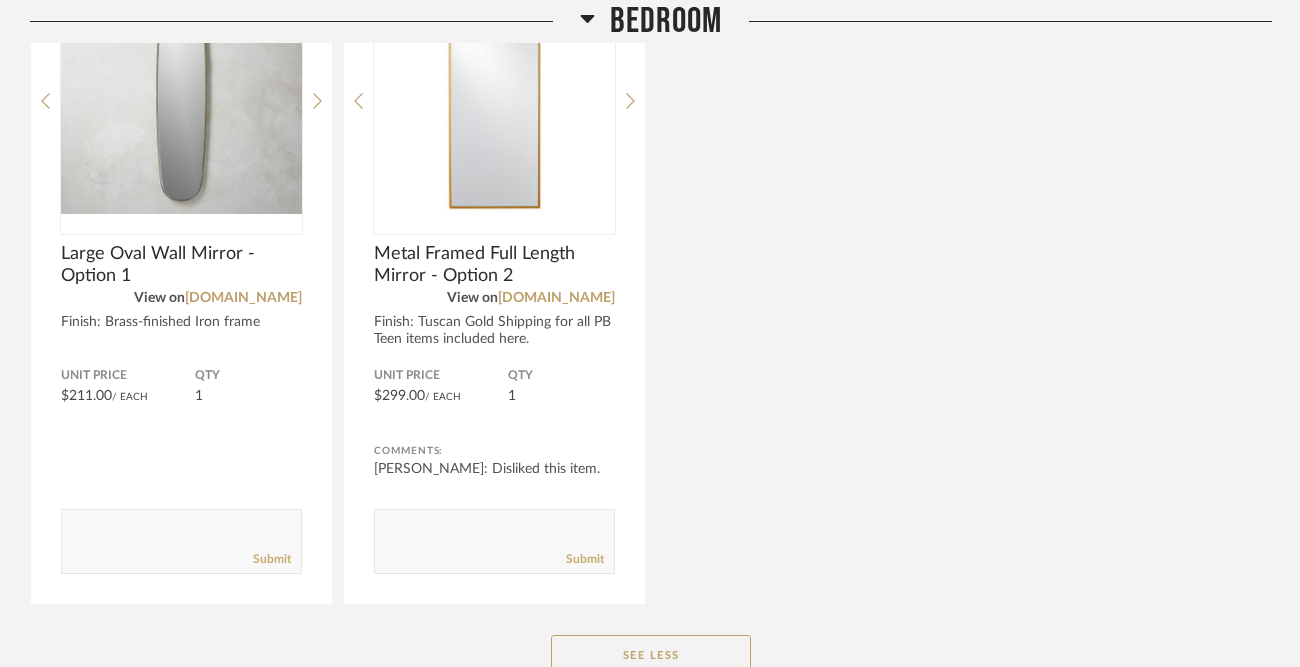 scroll, scrollTop: 2469, scrollLeft: 0, axis: vertical 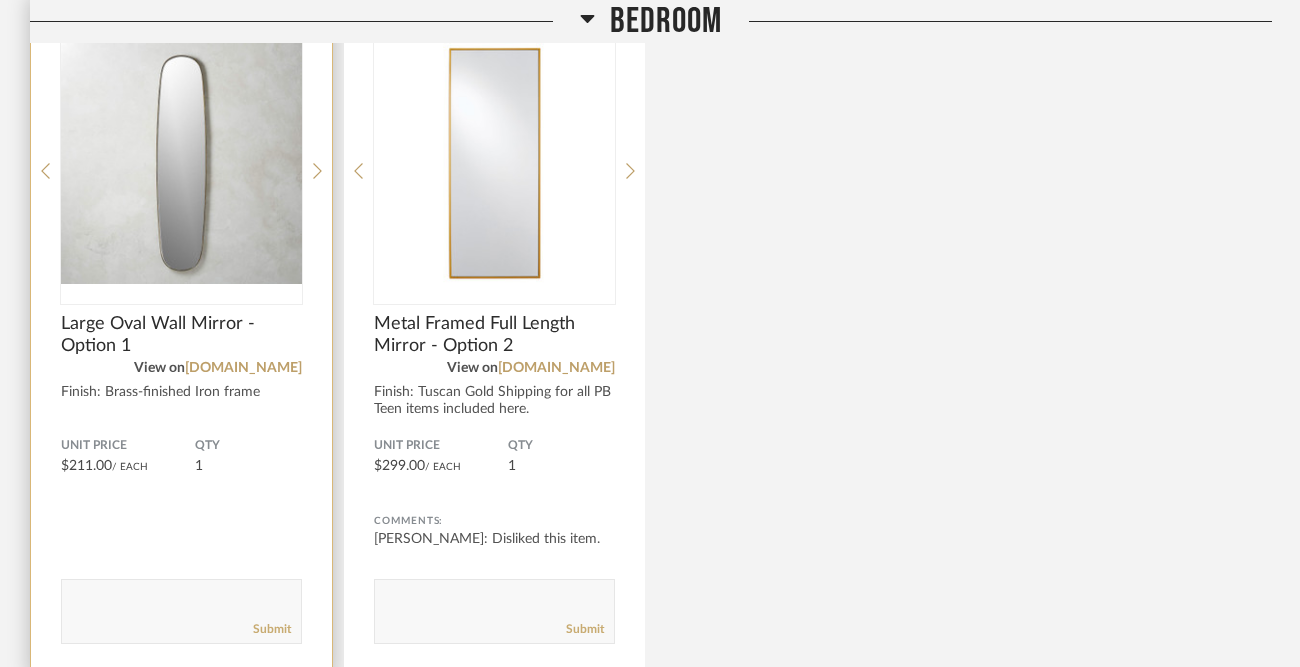 click at bounding box center (181, 163) 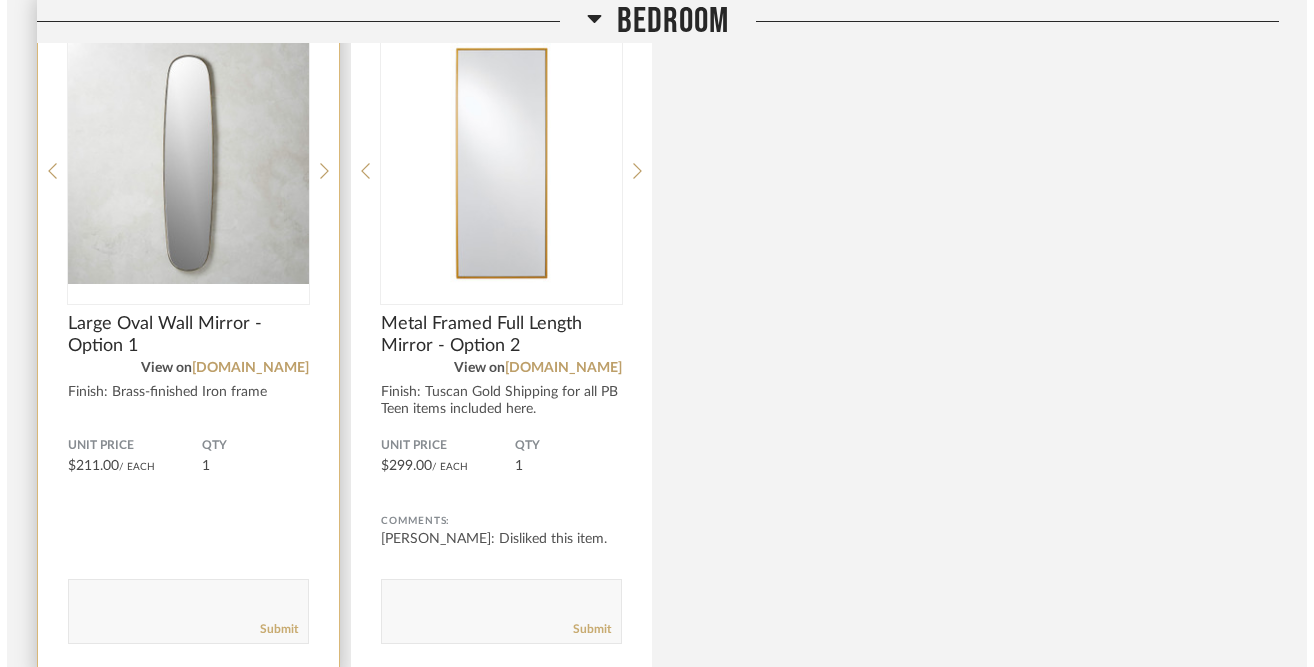 scroll, scrollTop: 0, scrollLeft: 0, axis: both 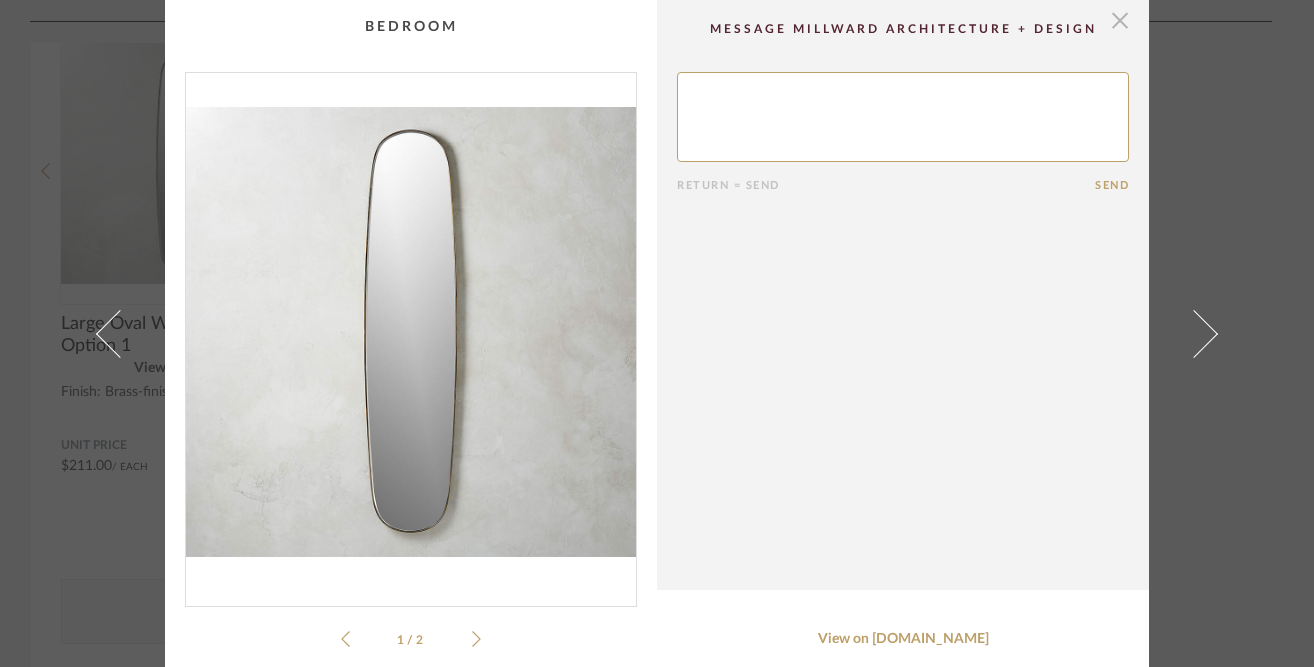click at bounding box center (1120, 20) 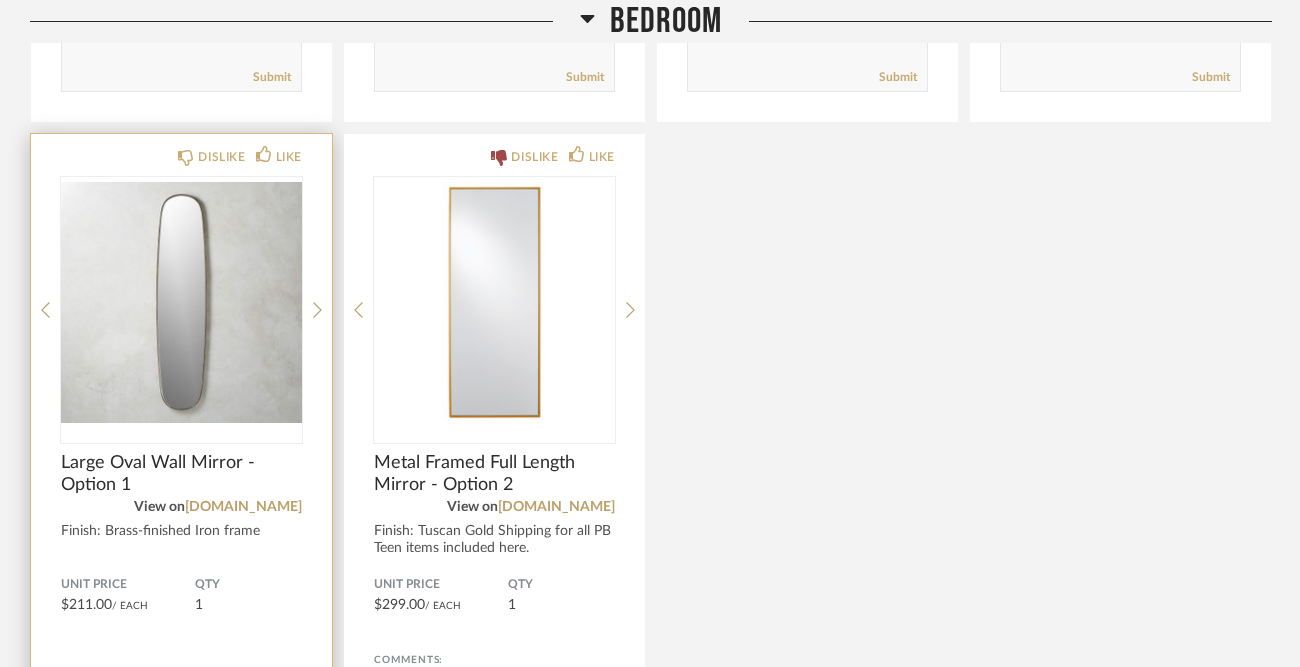 scroll, scrollTop: 2327, scrollLeft: 0, axis: vertical 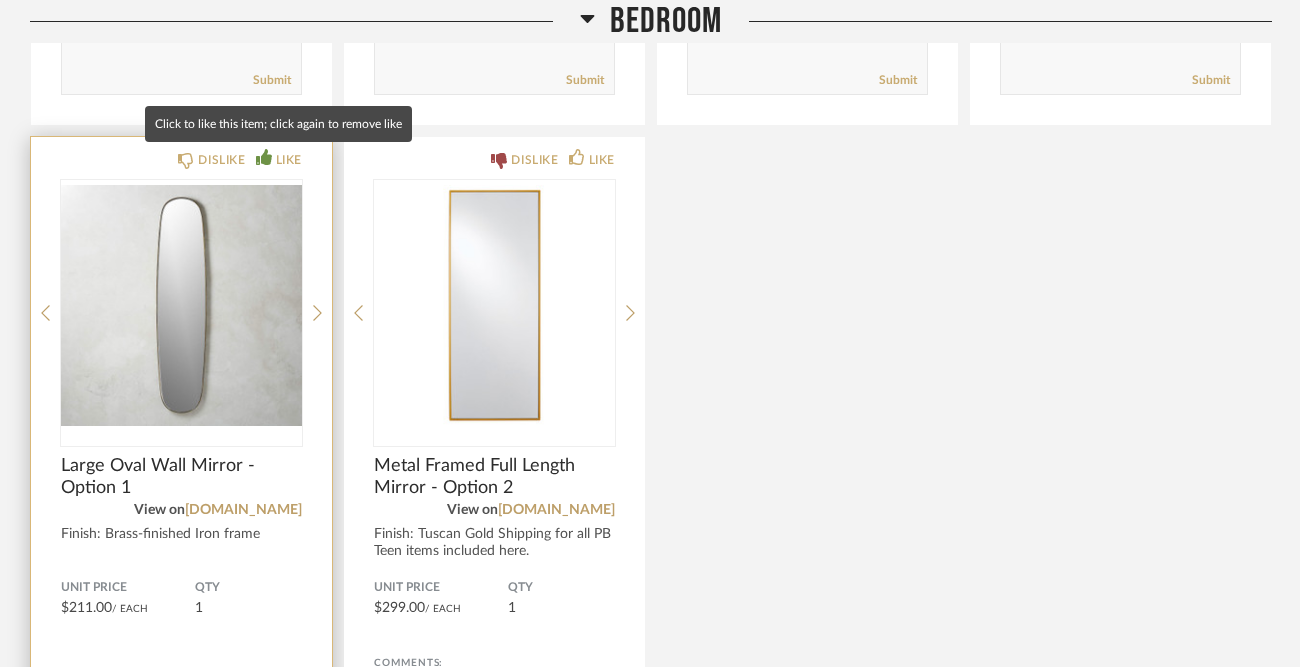 click 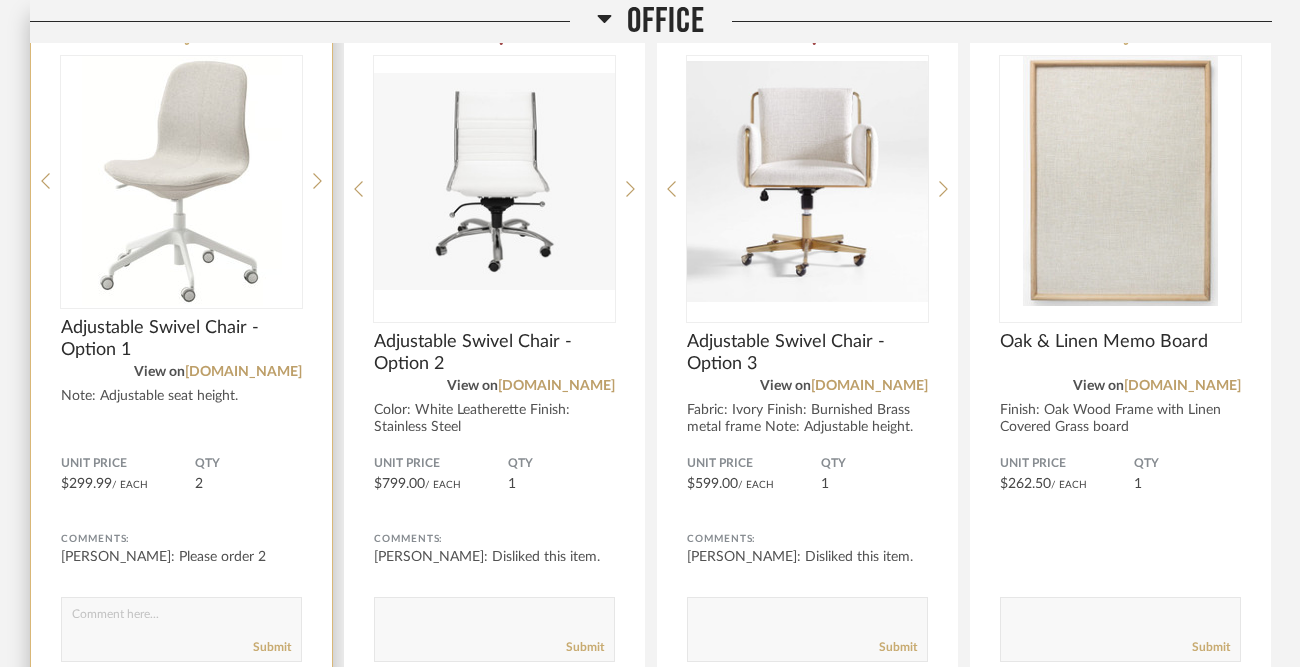 scroll, scrollTop: 3988, scrollLeft: 0, axis: vertical 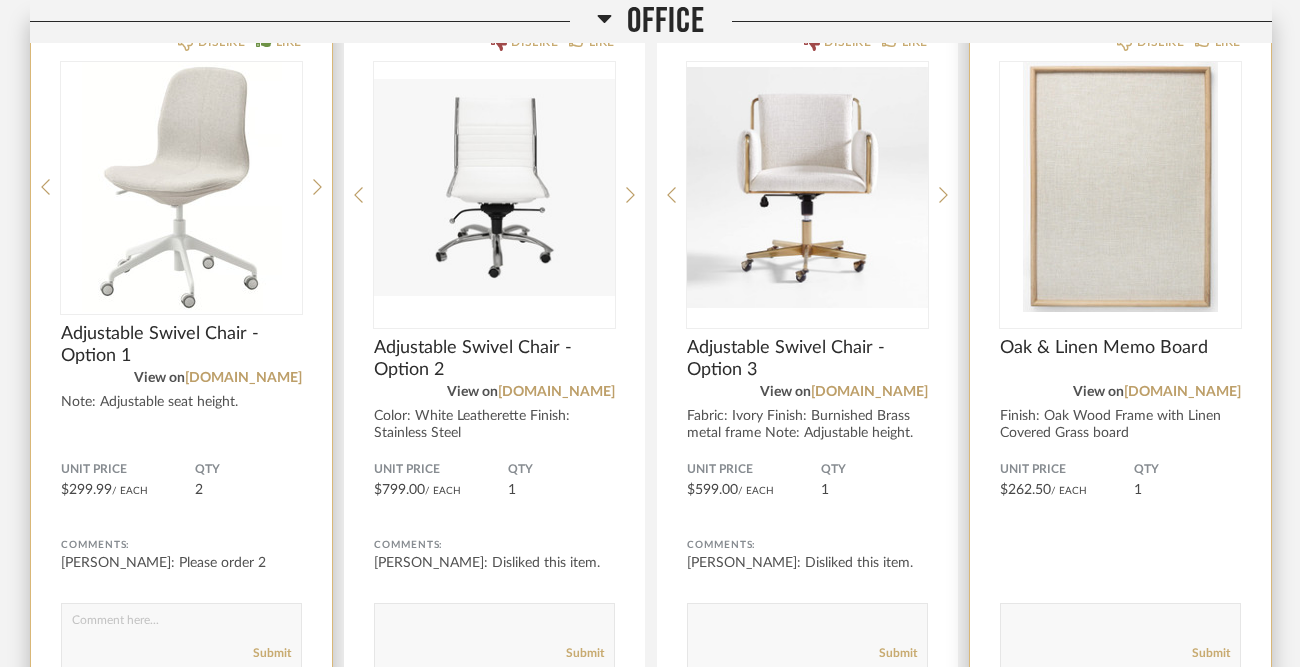 click at bounding box center (1120, 187) 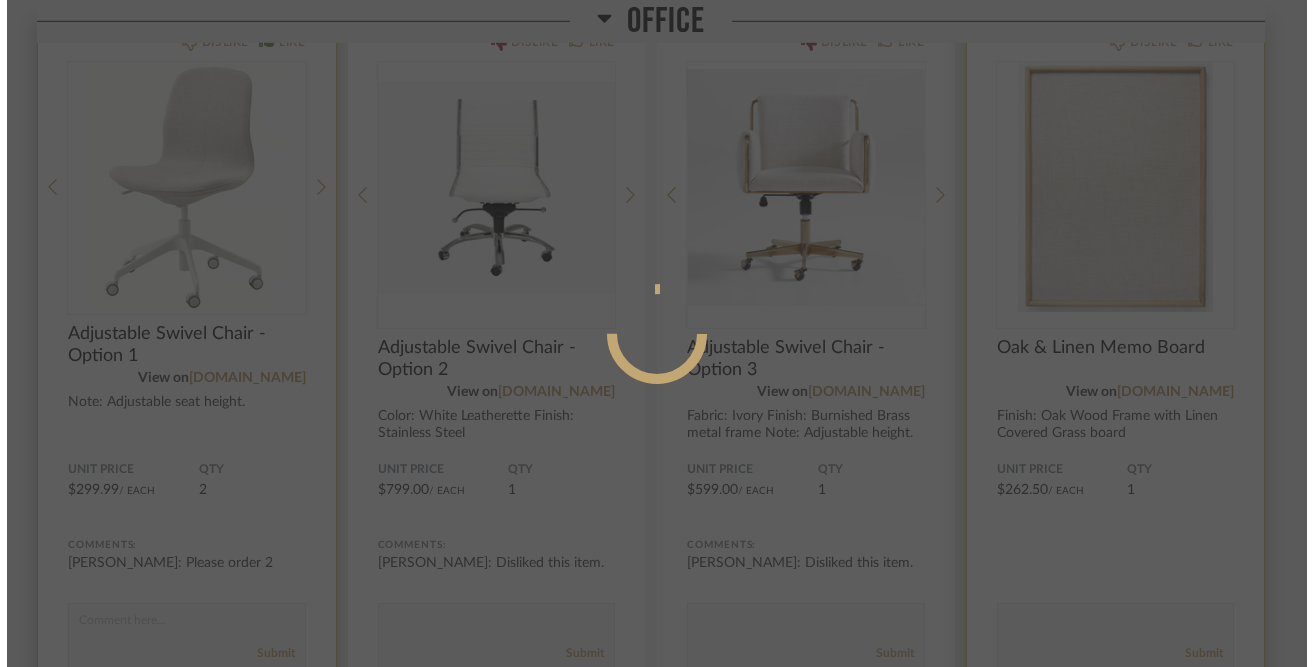 scroll, scrollTop: 0, scrollLeft: 0, axis: both 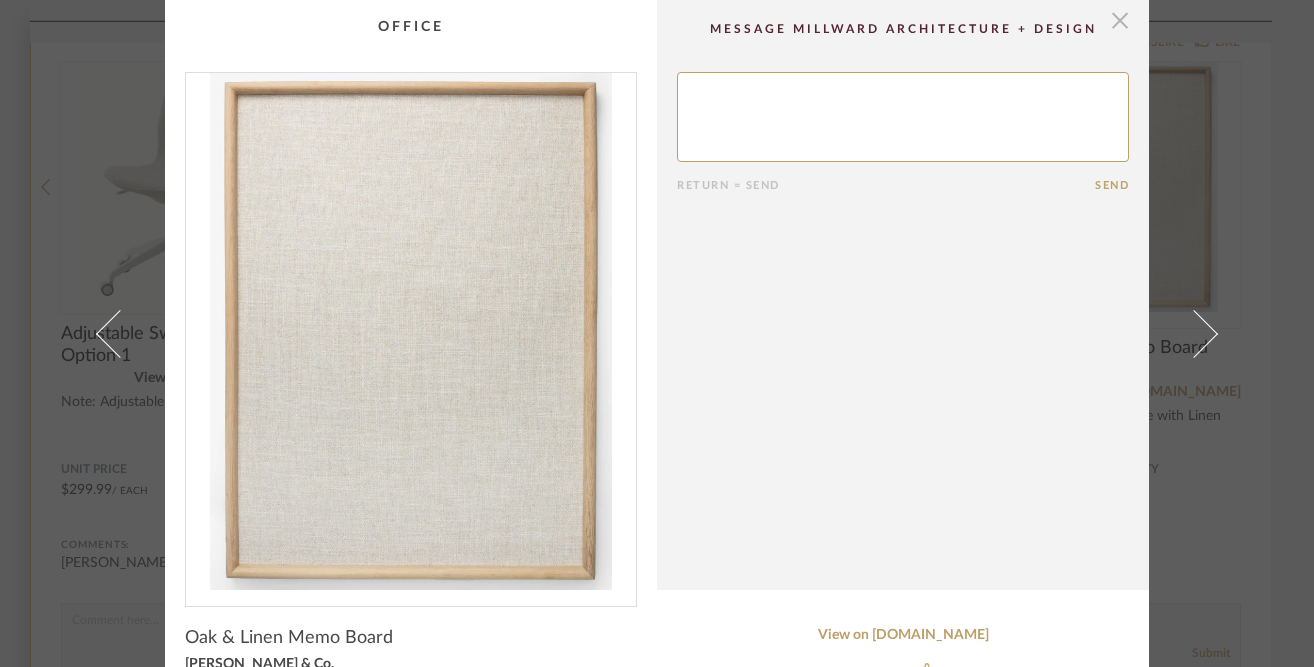 click at bounding box center [1120, 20] 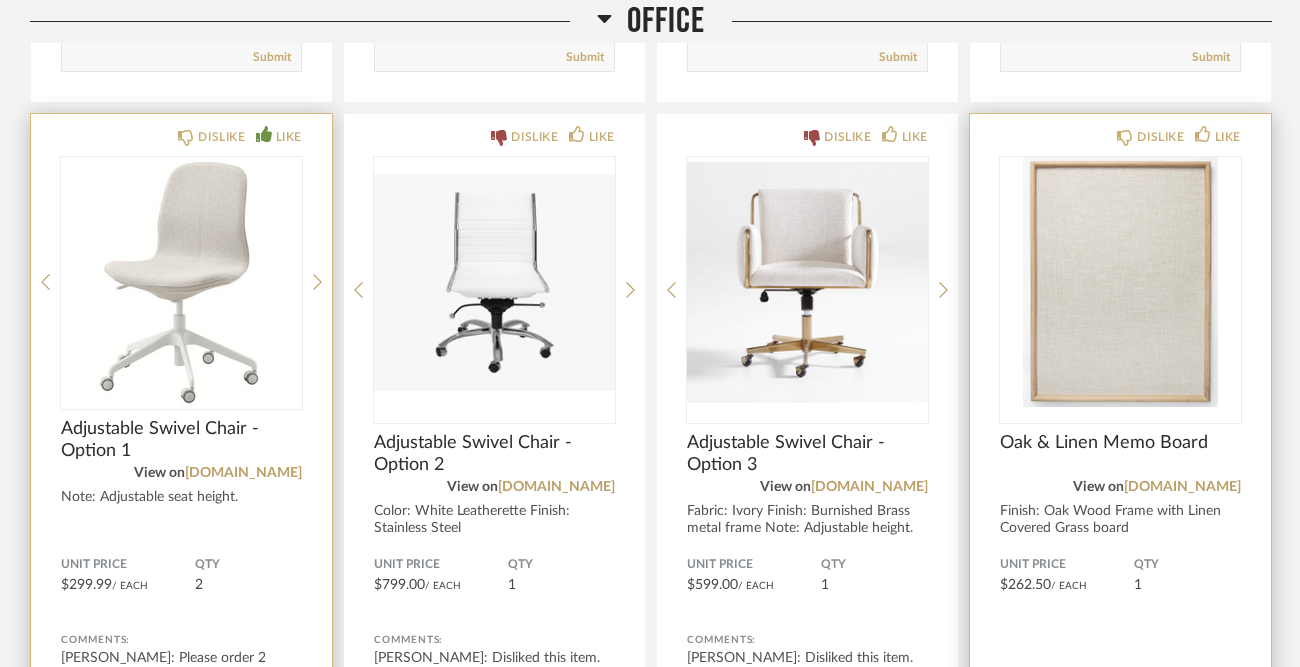 scroll, scrollTop: 3872, scrollLeft: 0, axis: vertical 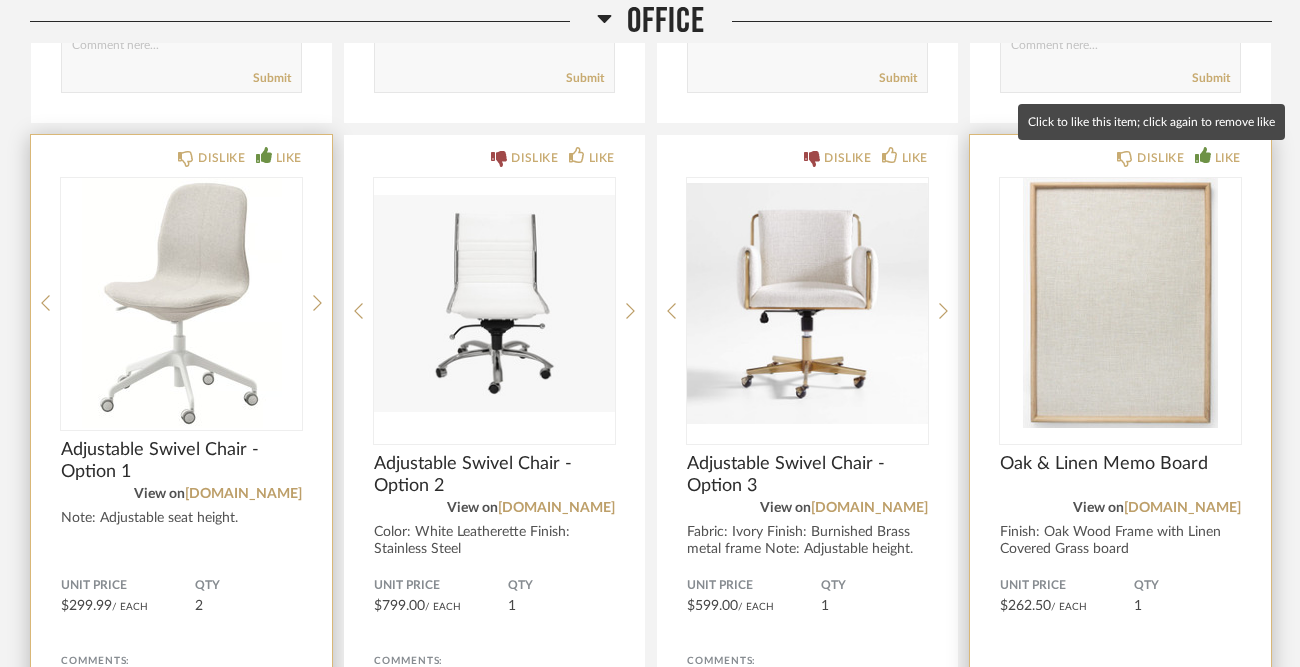 click on "LIKE" 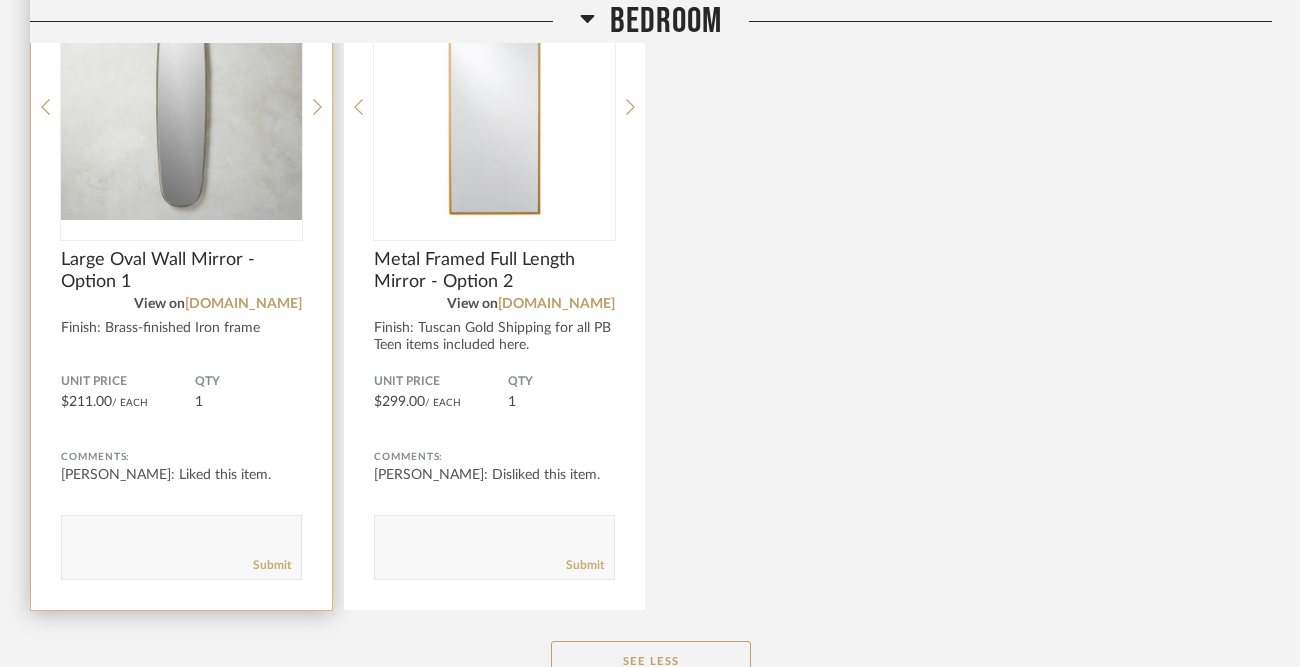 scroll, scrollTop: 2581, scrollLeft: 0, axis: vertical 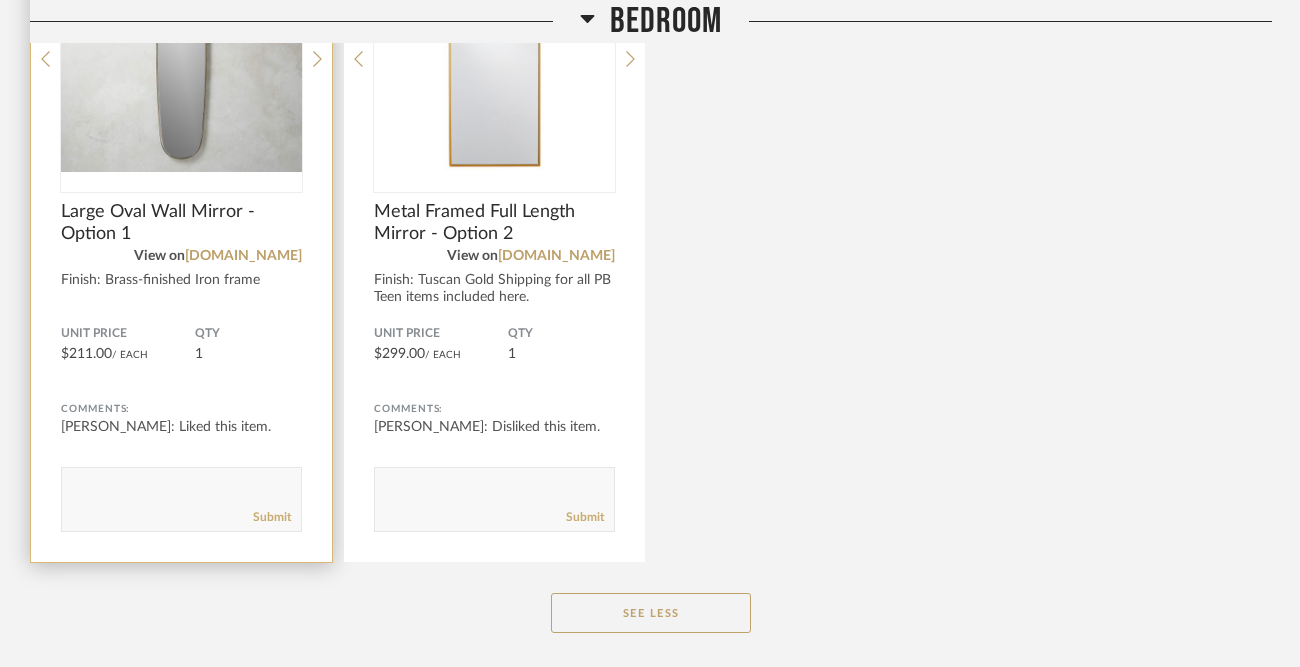 click 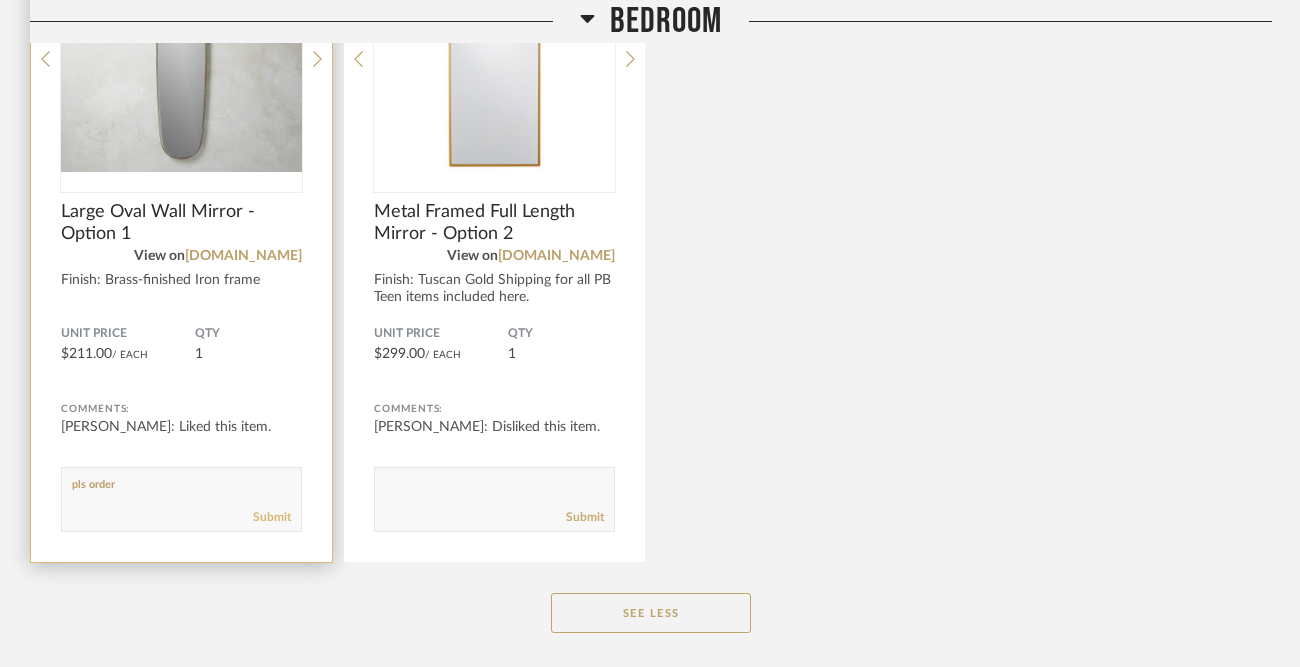 type on "pls order" 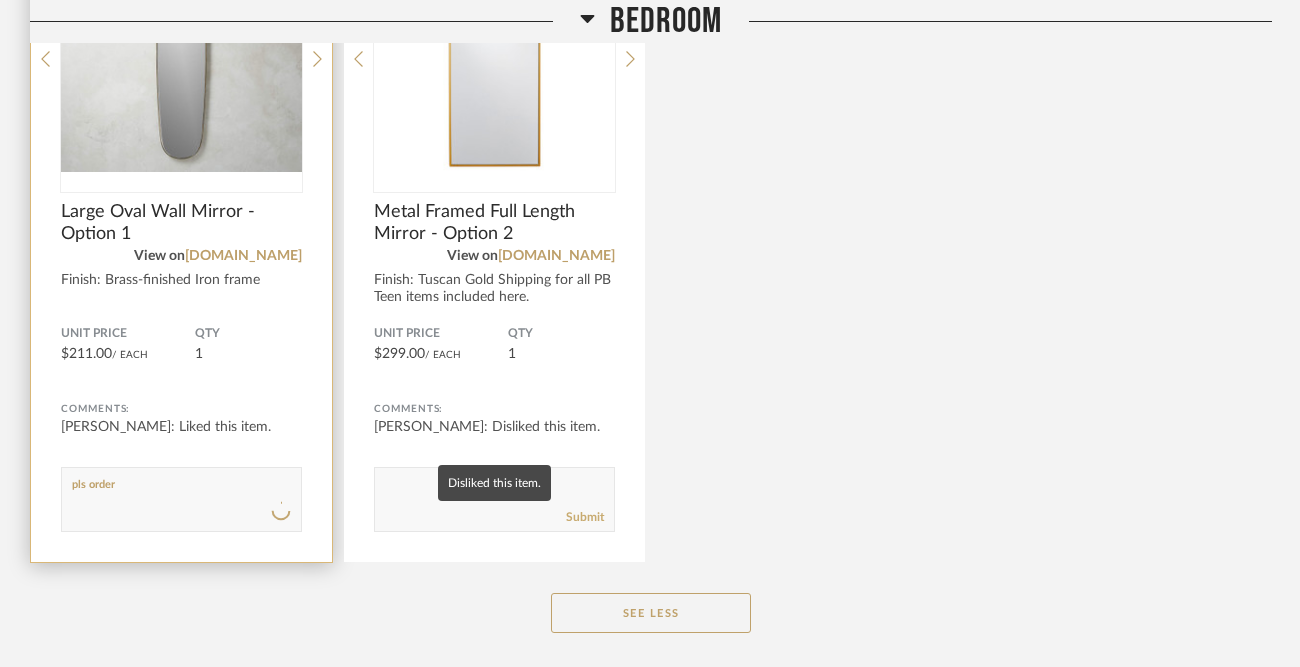 type 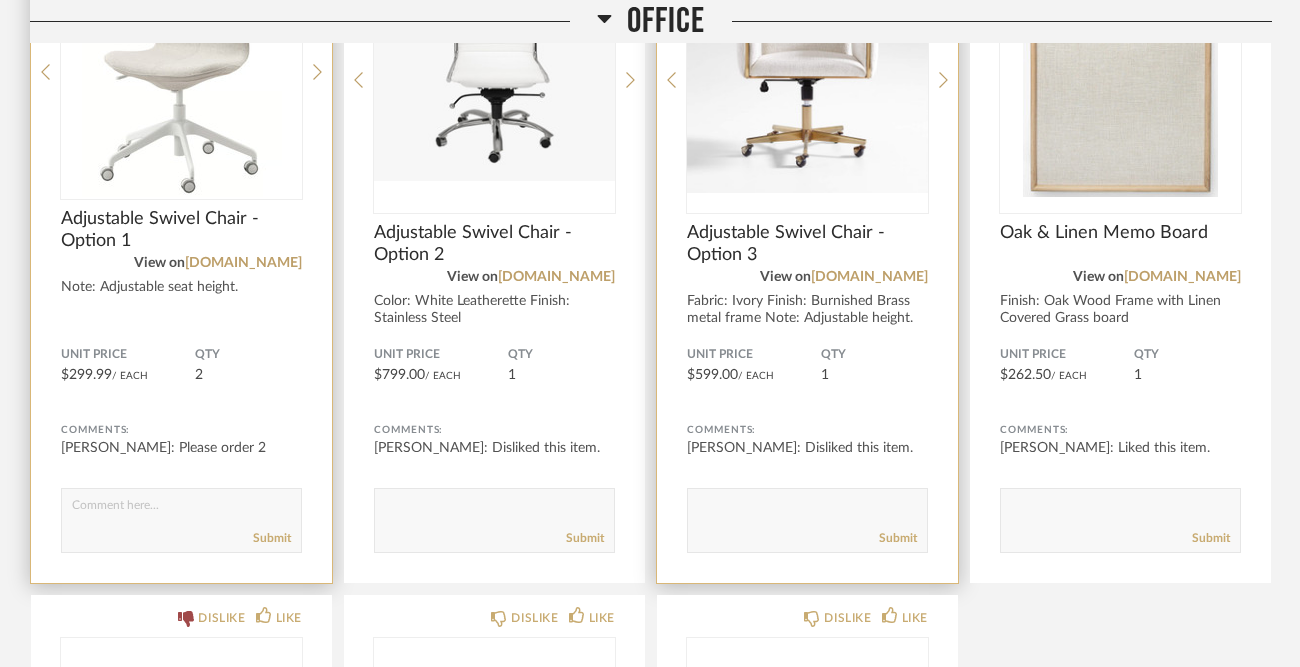 scroll, scrollTop: 4120, scrollLeft: 0, axis: vertical 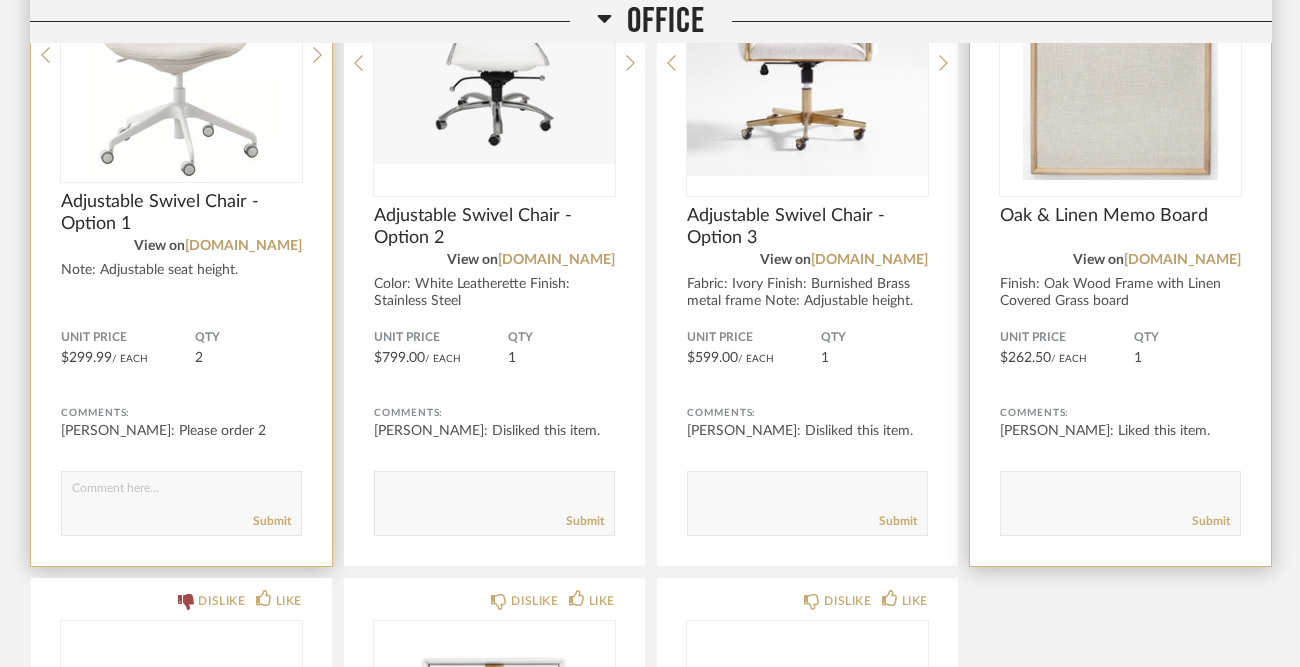 click 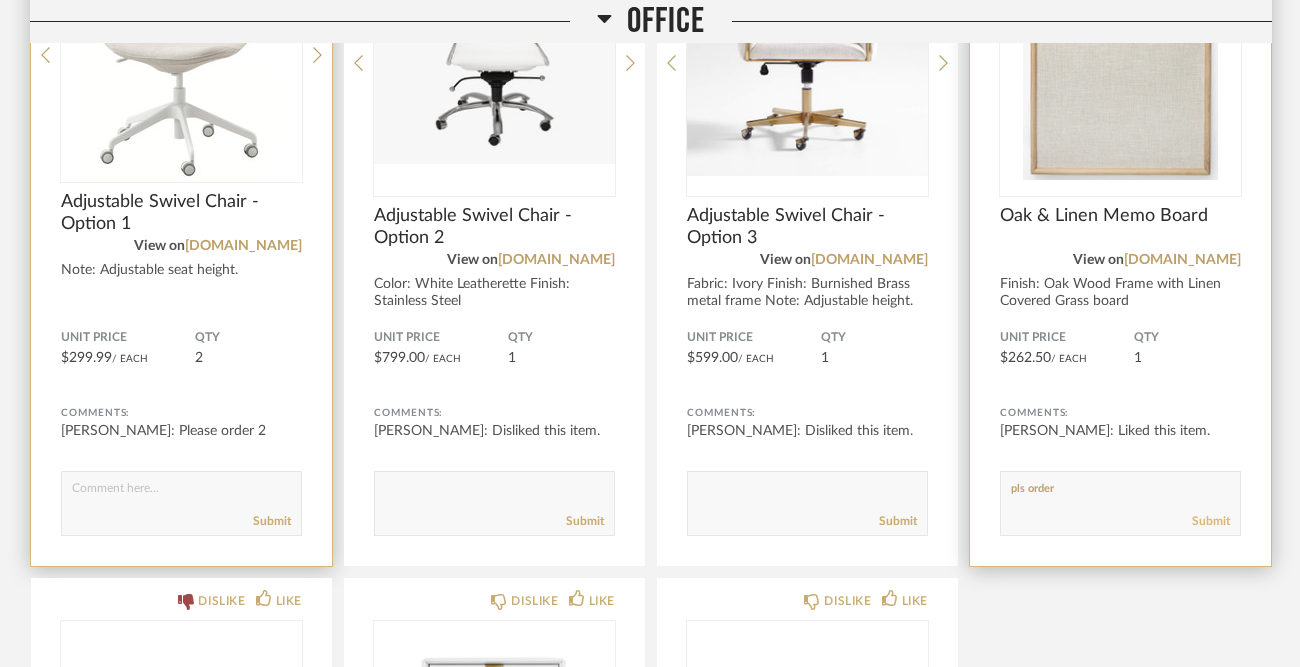 type on "pls order" 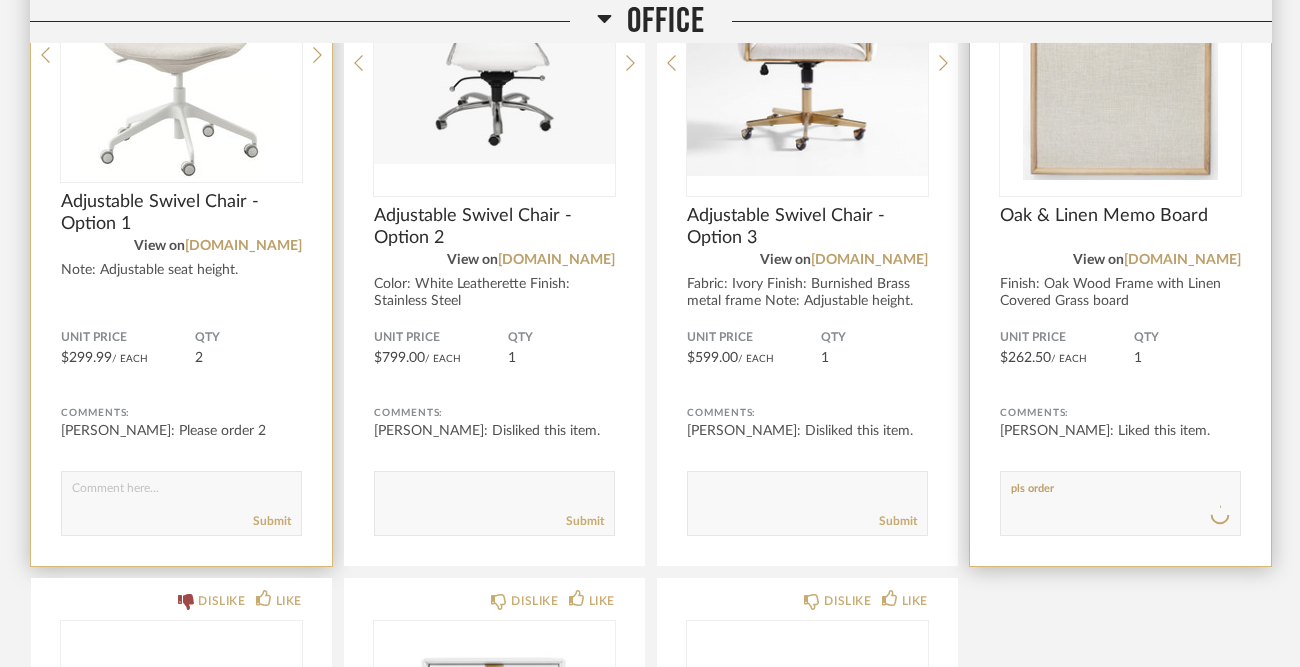 type 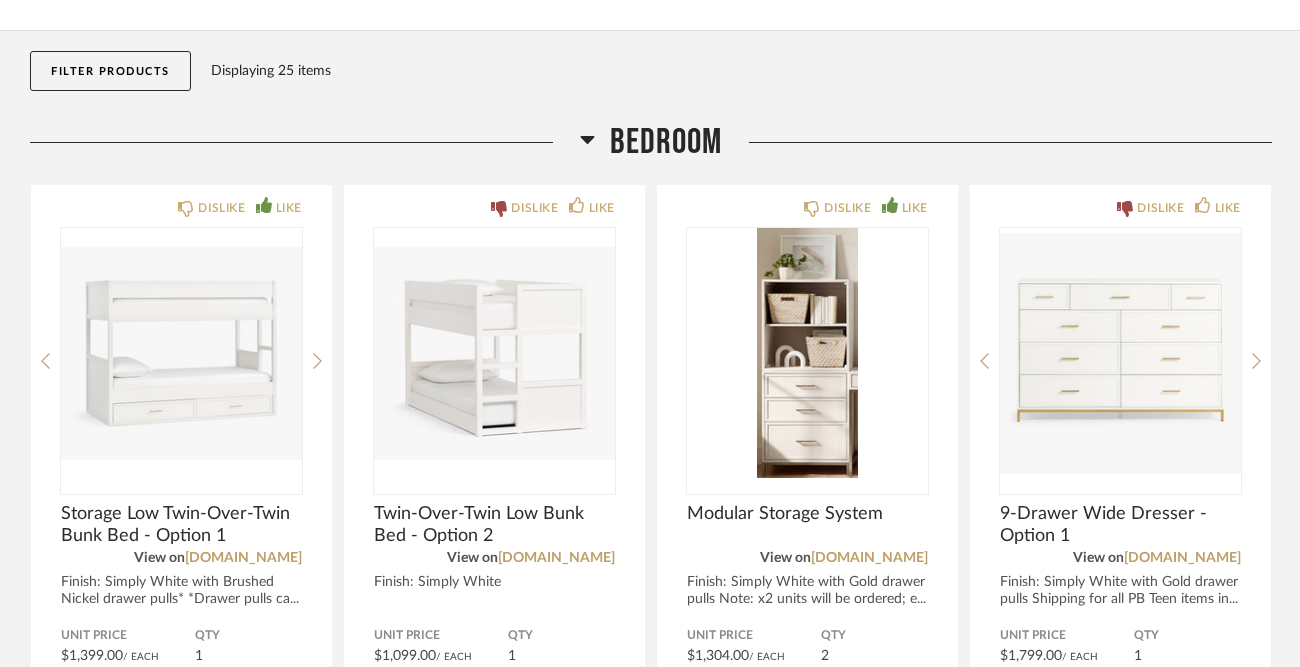 scroll, scrollTop: 0, scrollLeft: 0, axis: both 